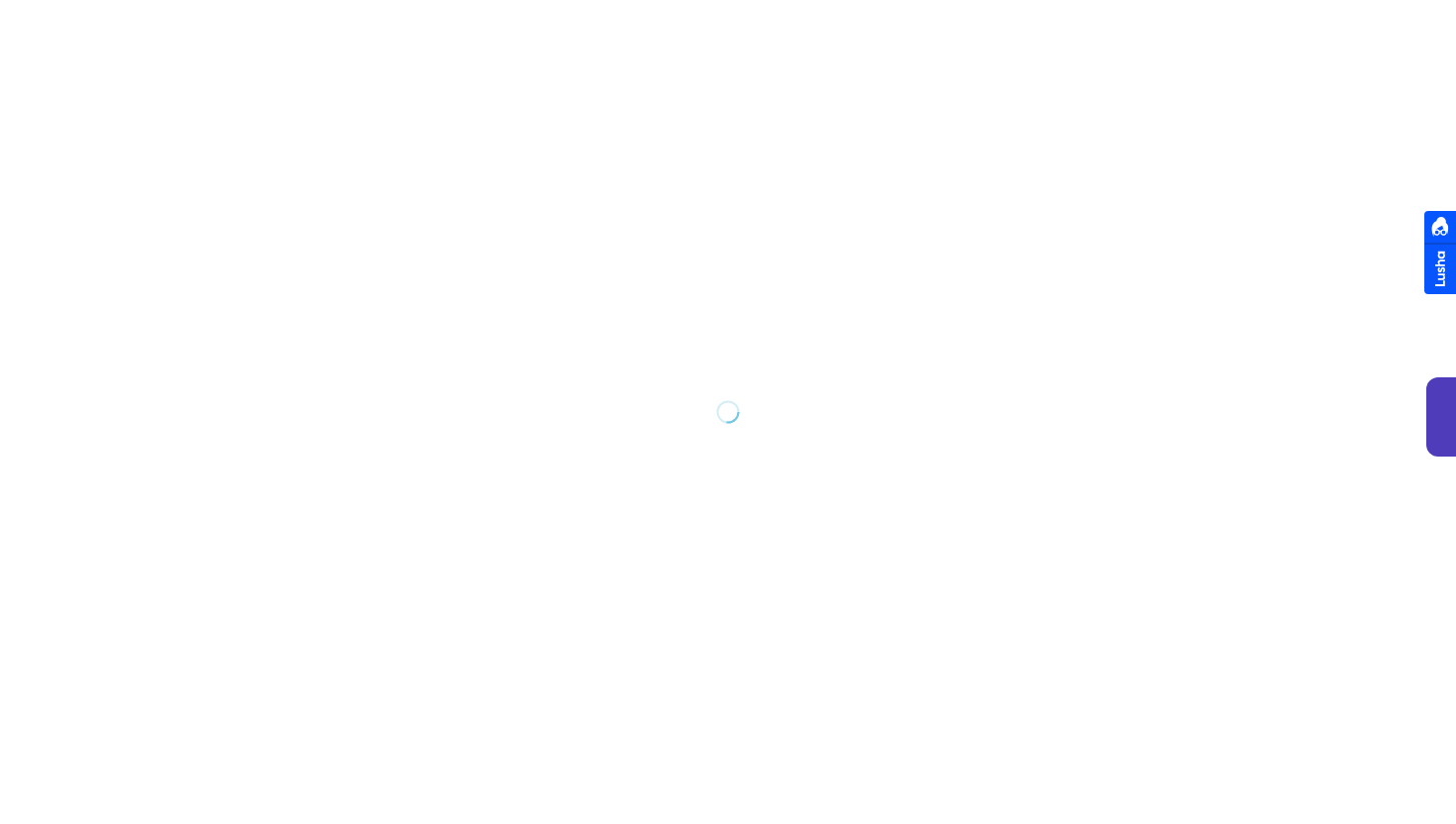 scroll, scrollTop: 0, scrollLeft: 0, axis: both 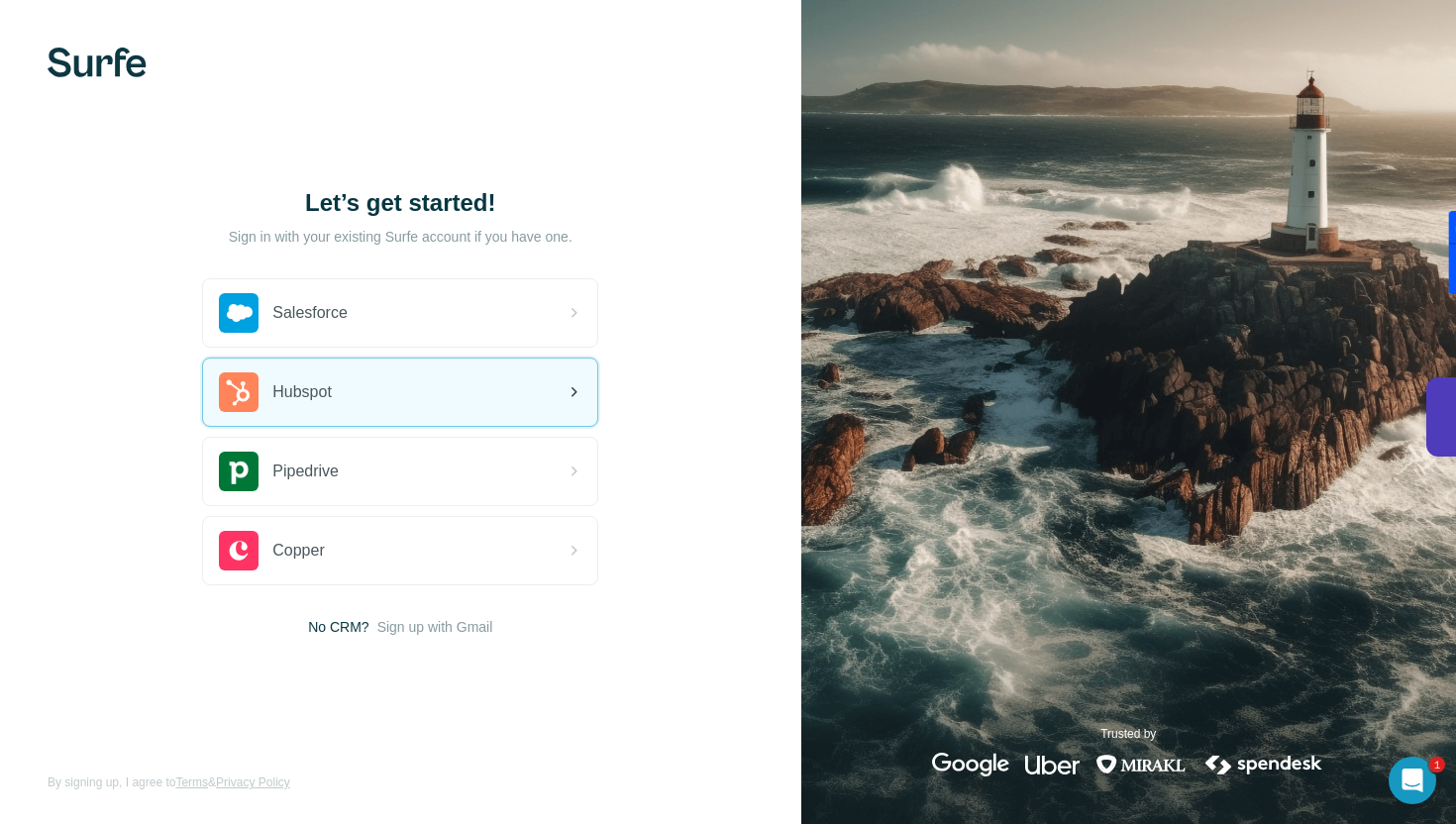 click on "Hubspot" at bounding box center (275, 392) 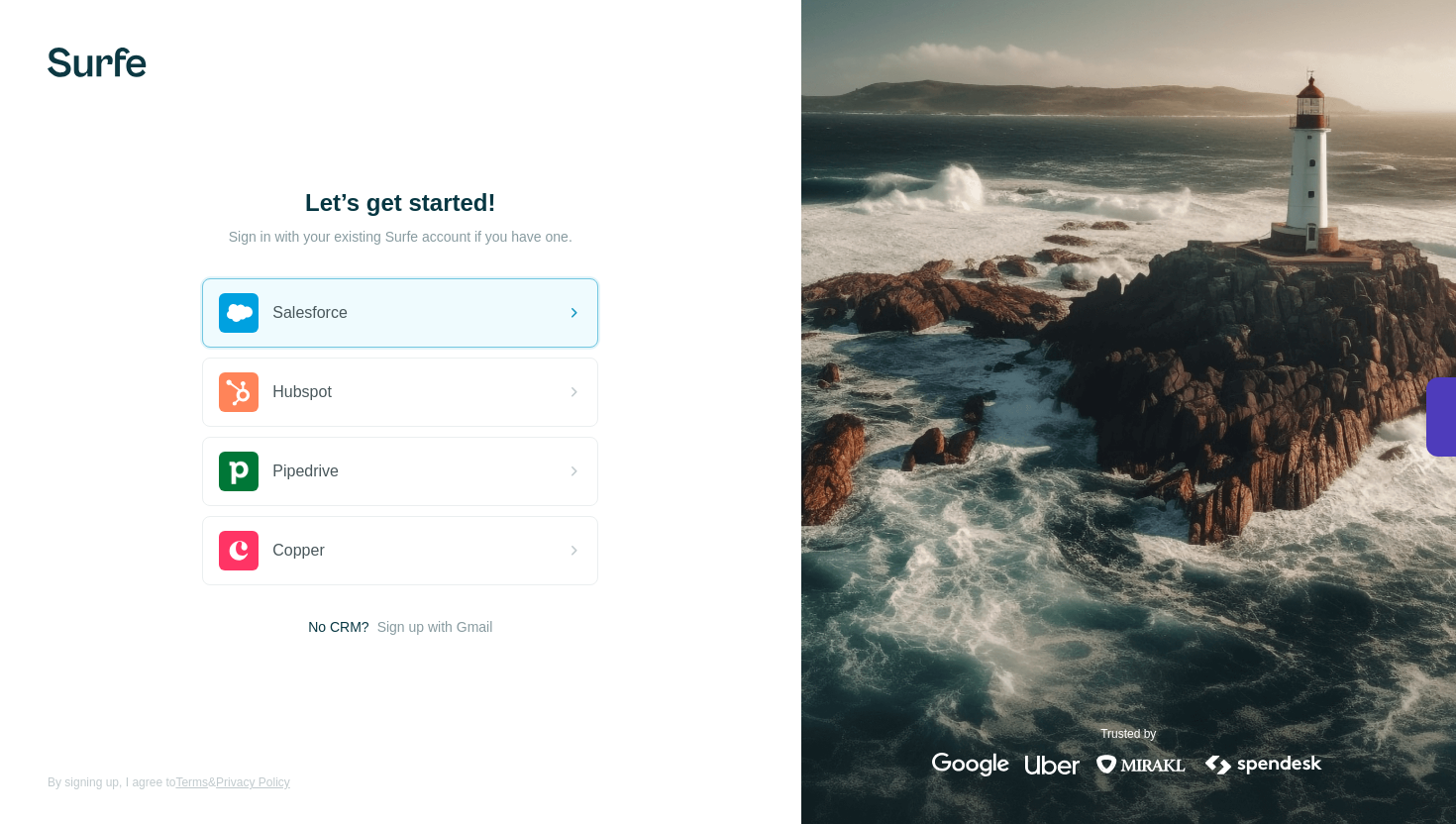 scroll, scrollTop: 0, scrollLeft: 0, axis: both 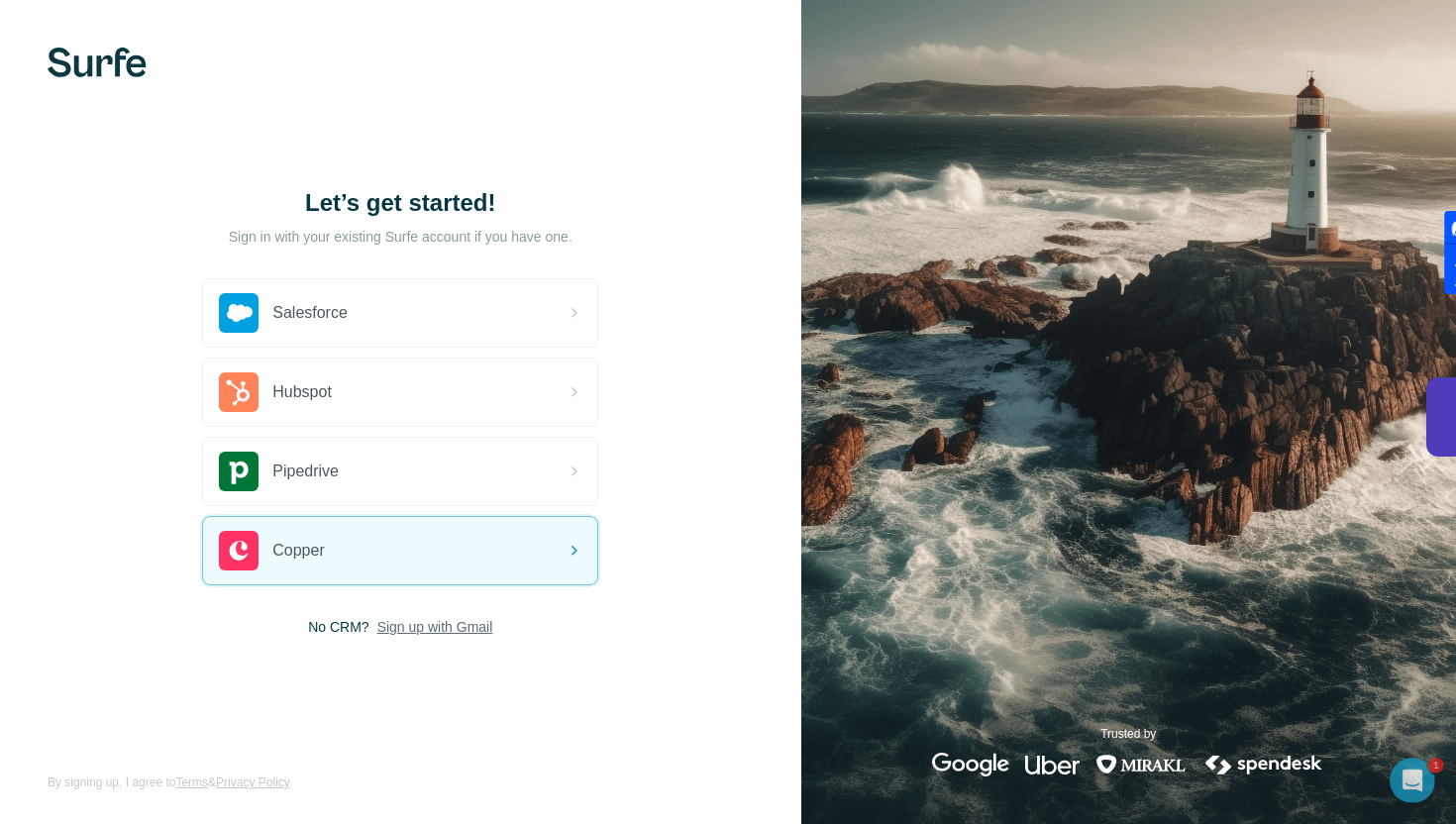 click on "Sign up with Gmail" at bounding box center (435, 627) 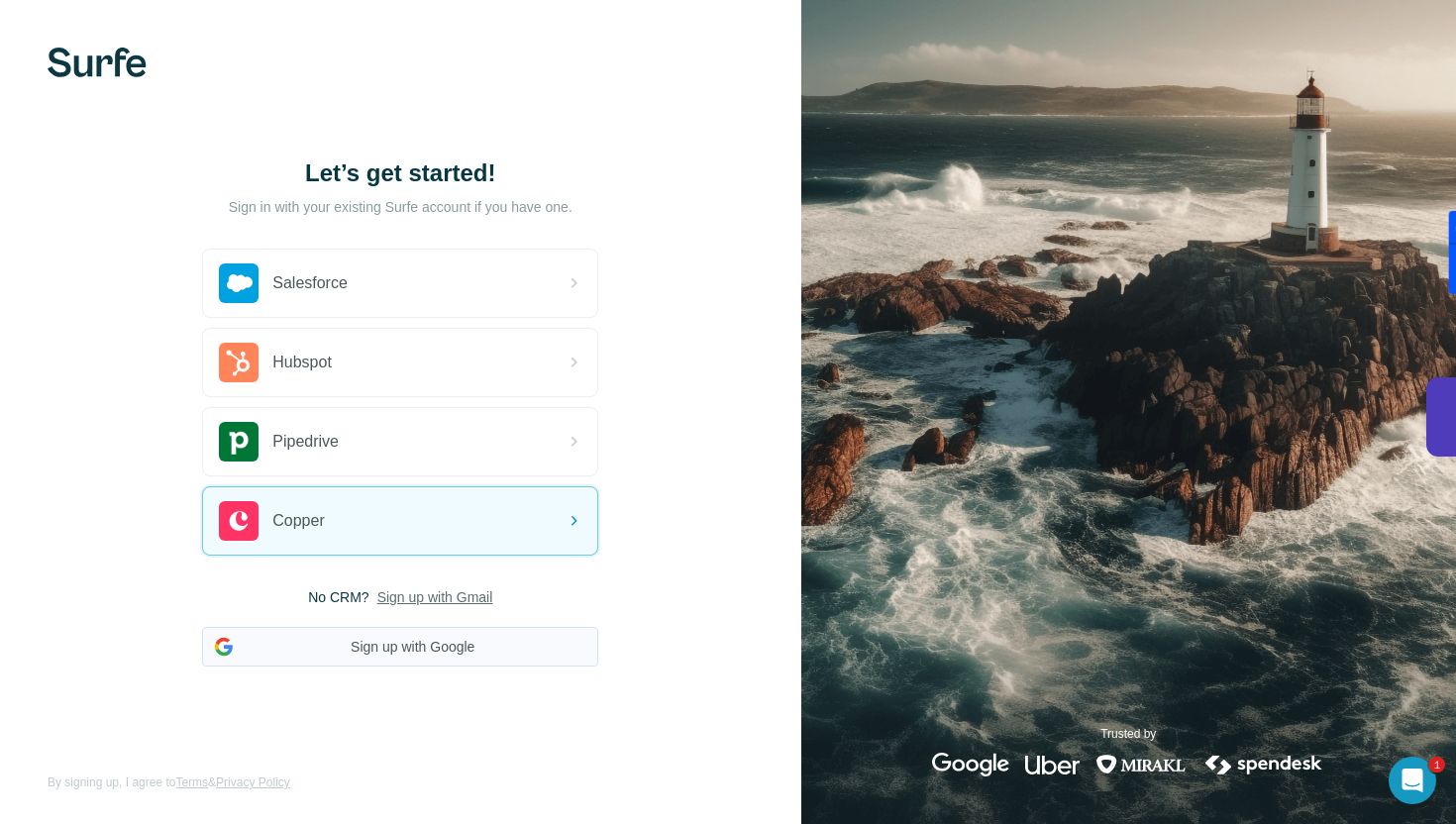click on "Sign up with Google" at bounding box center [400, 647] 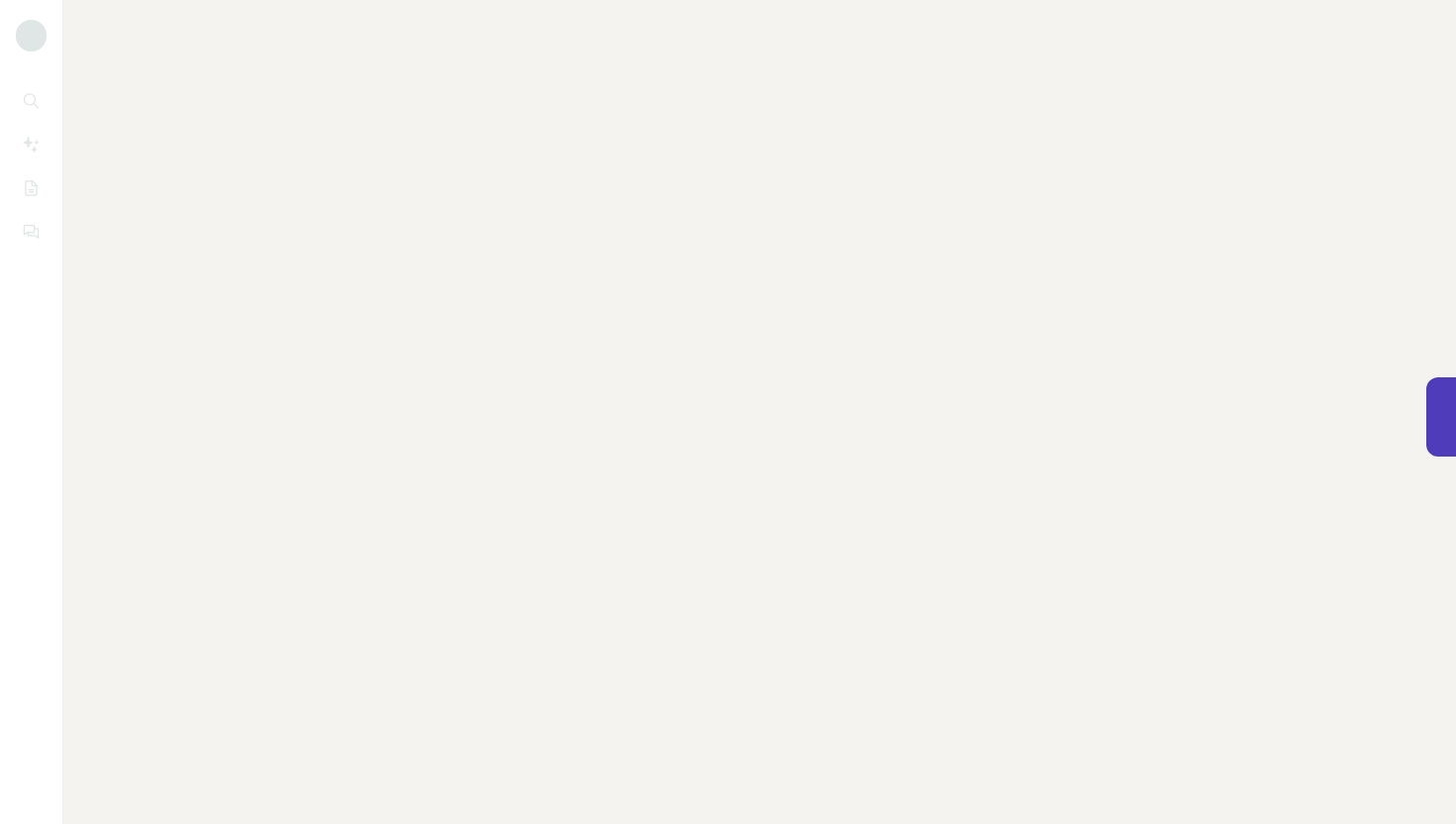 scroll, scrollTop: 0, scrollLeft: 0, axis: both 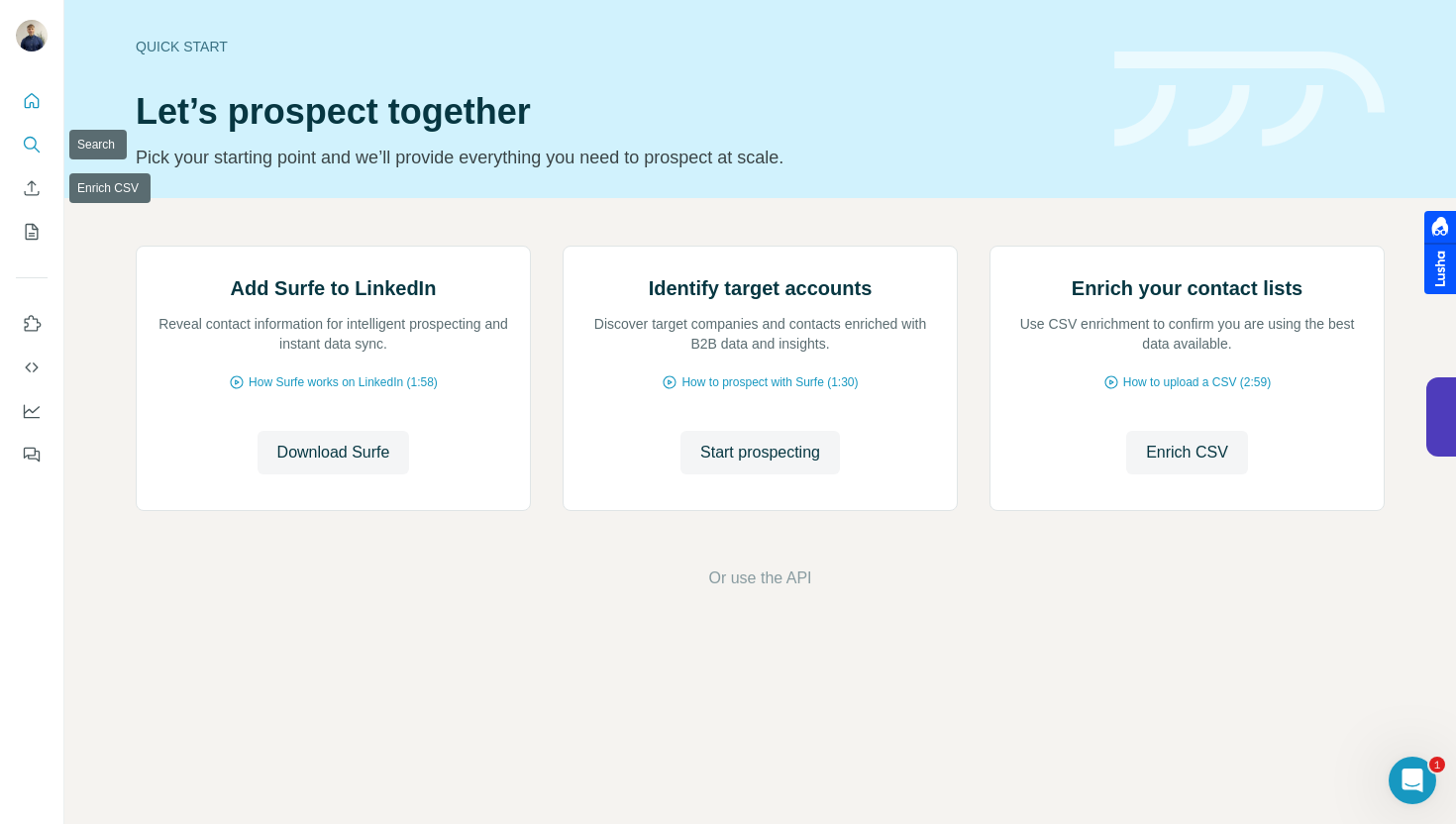 click 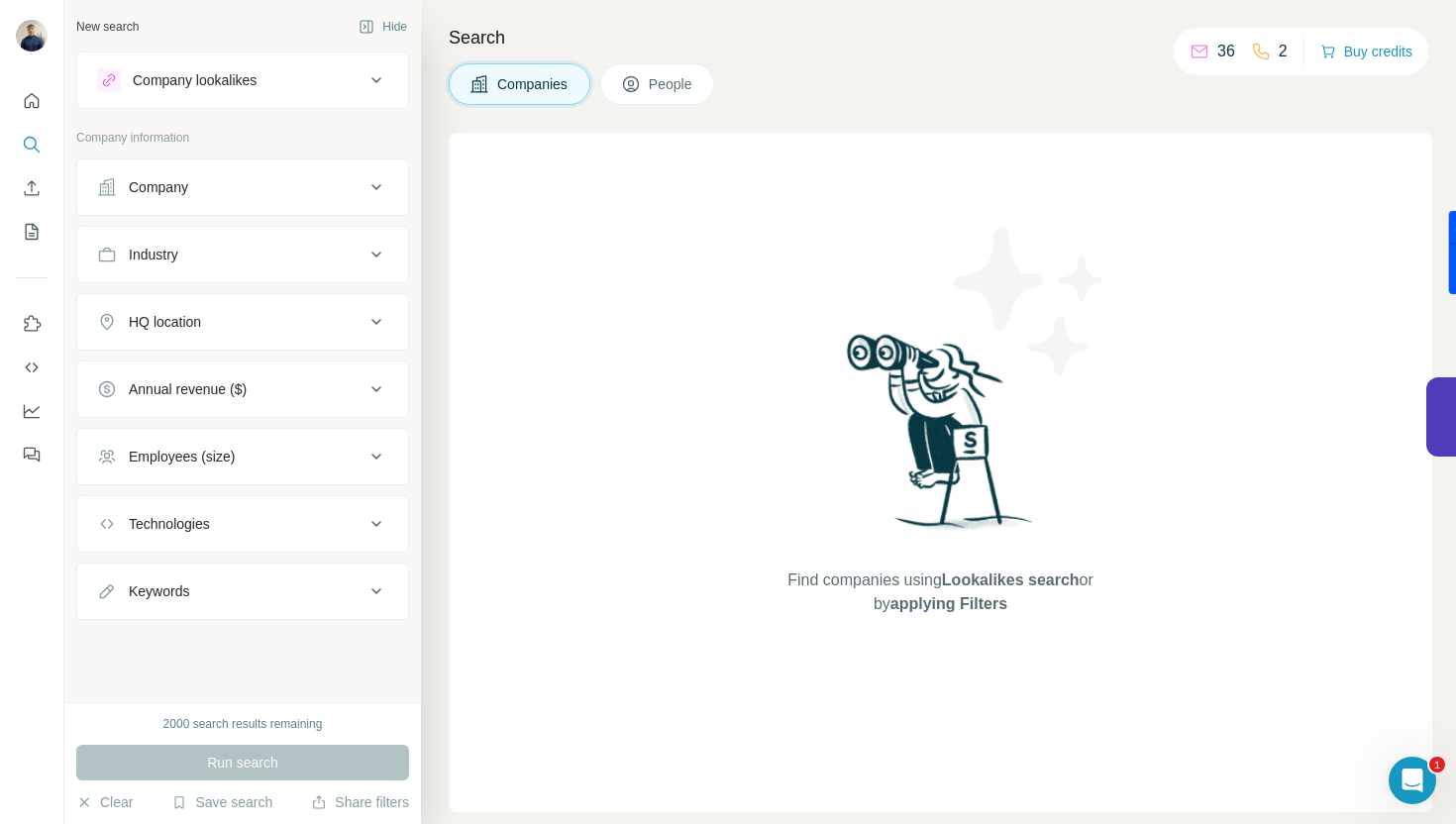click on "Company lookalikes" at bounding box center [243, 80] 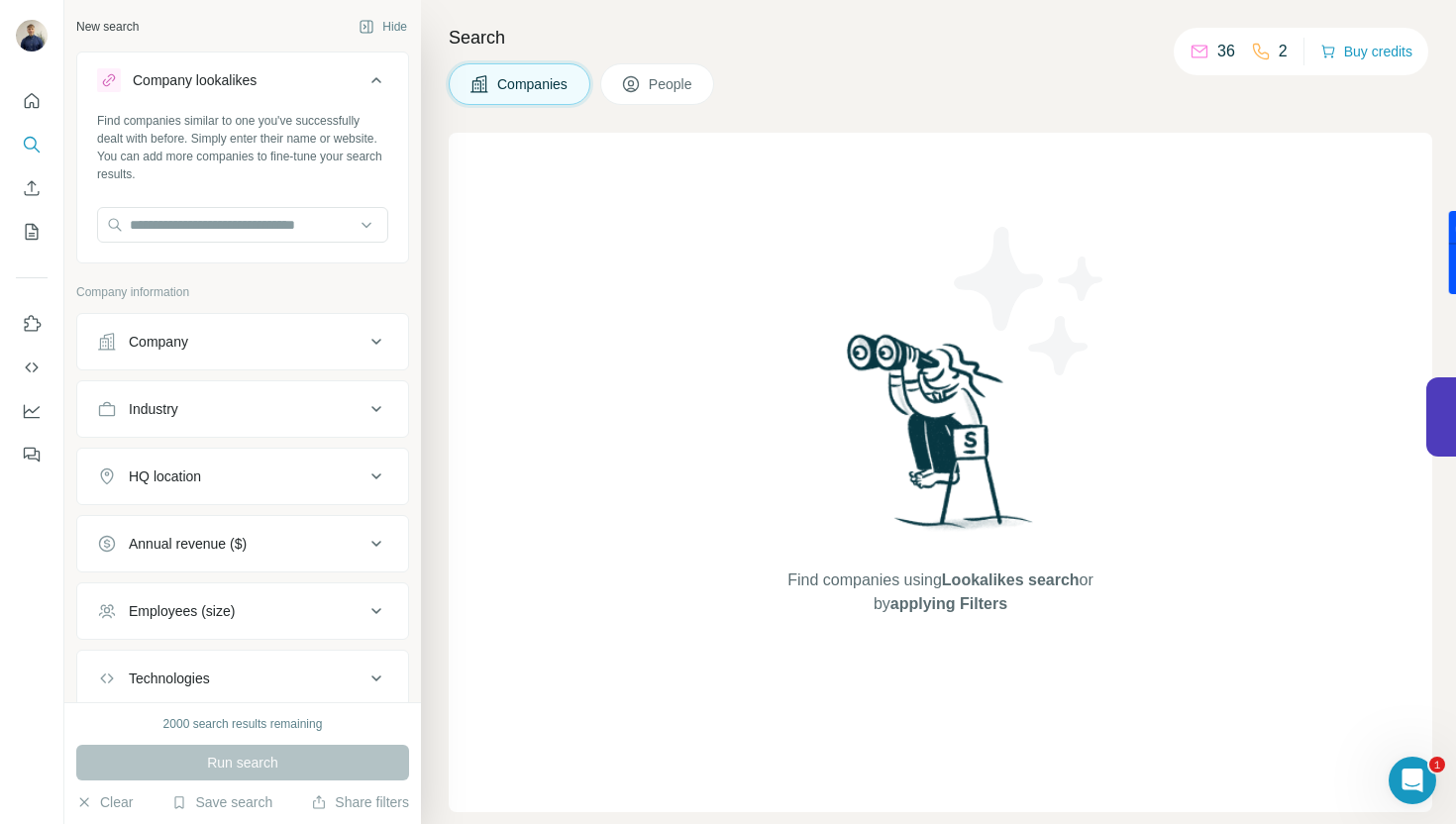 type 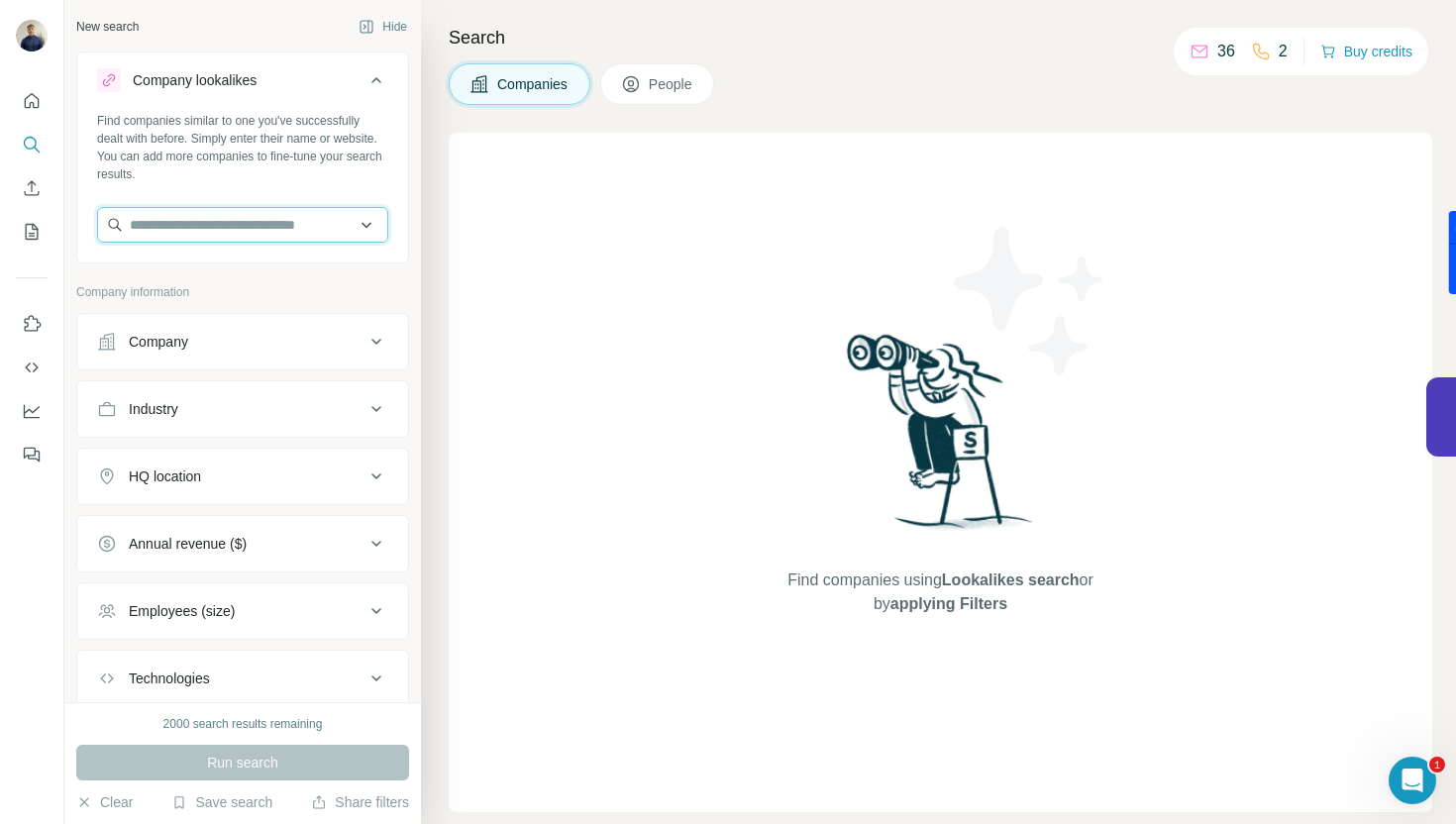 click at bounding box center (243, 225) 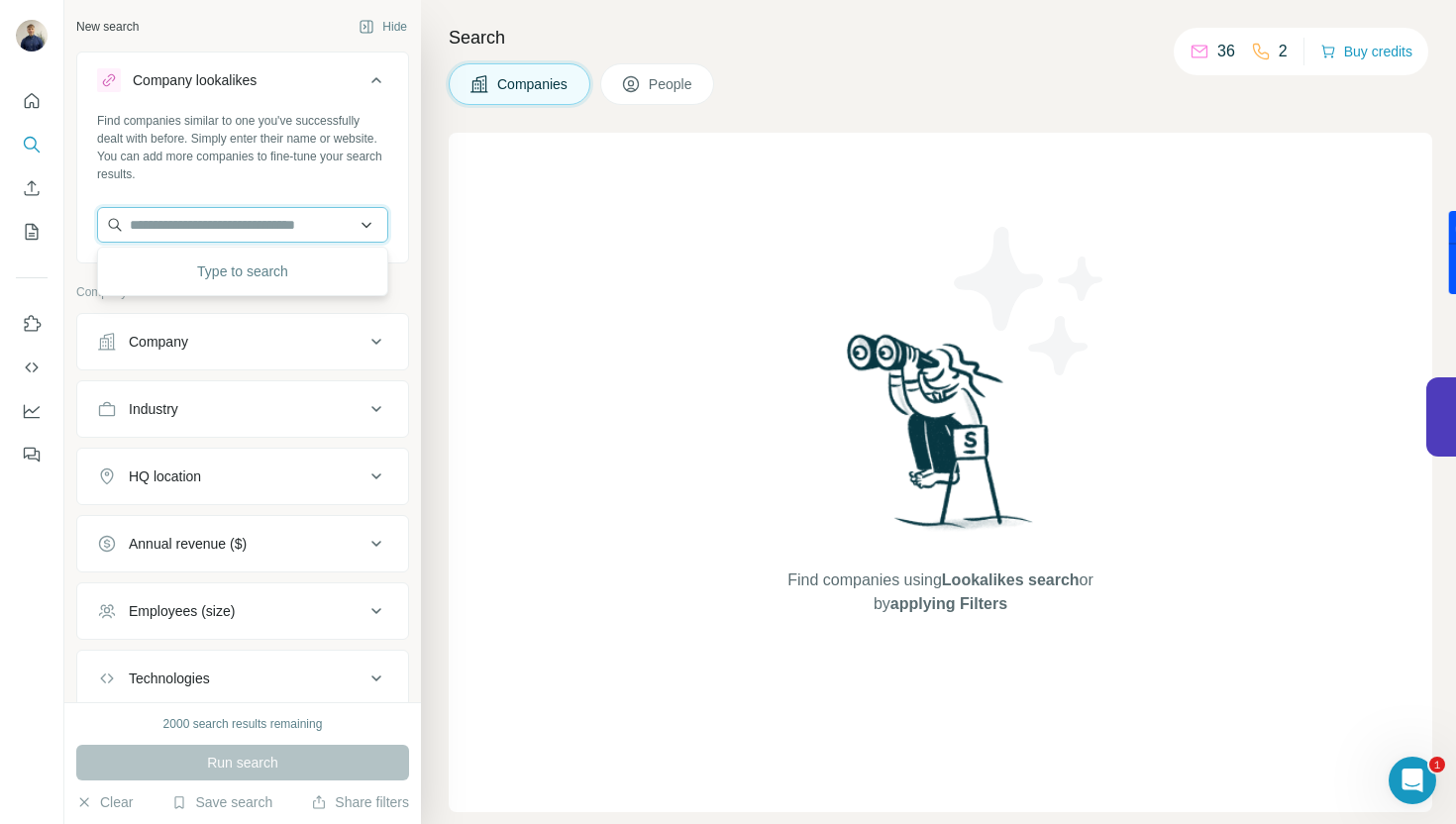 paste on "**********" 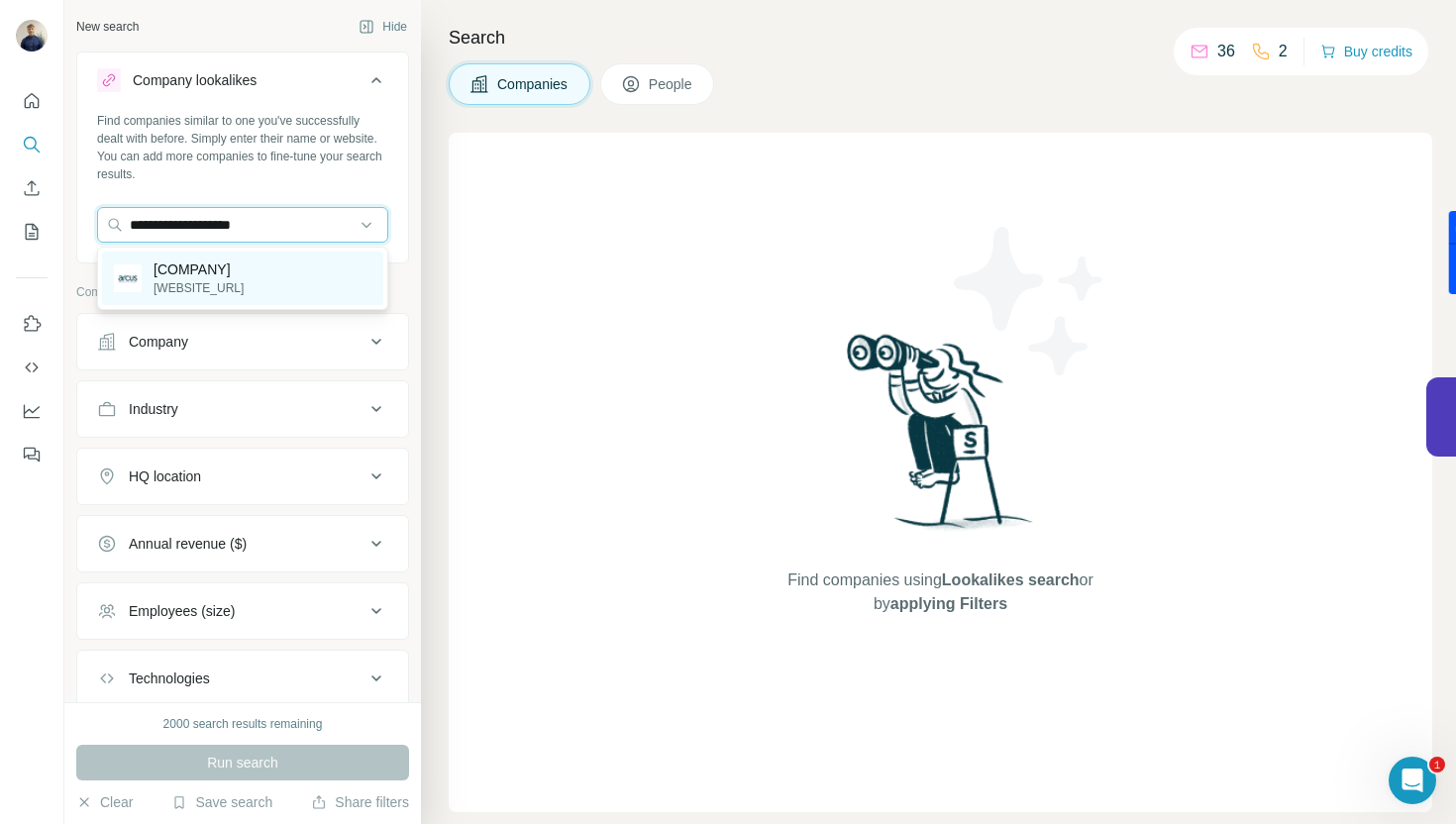 type on "**********" 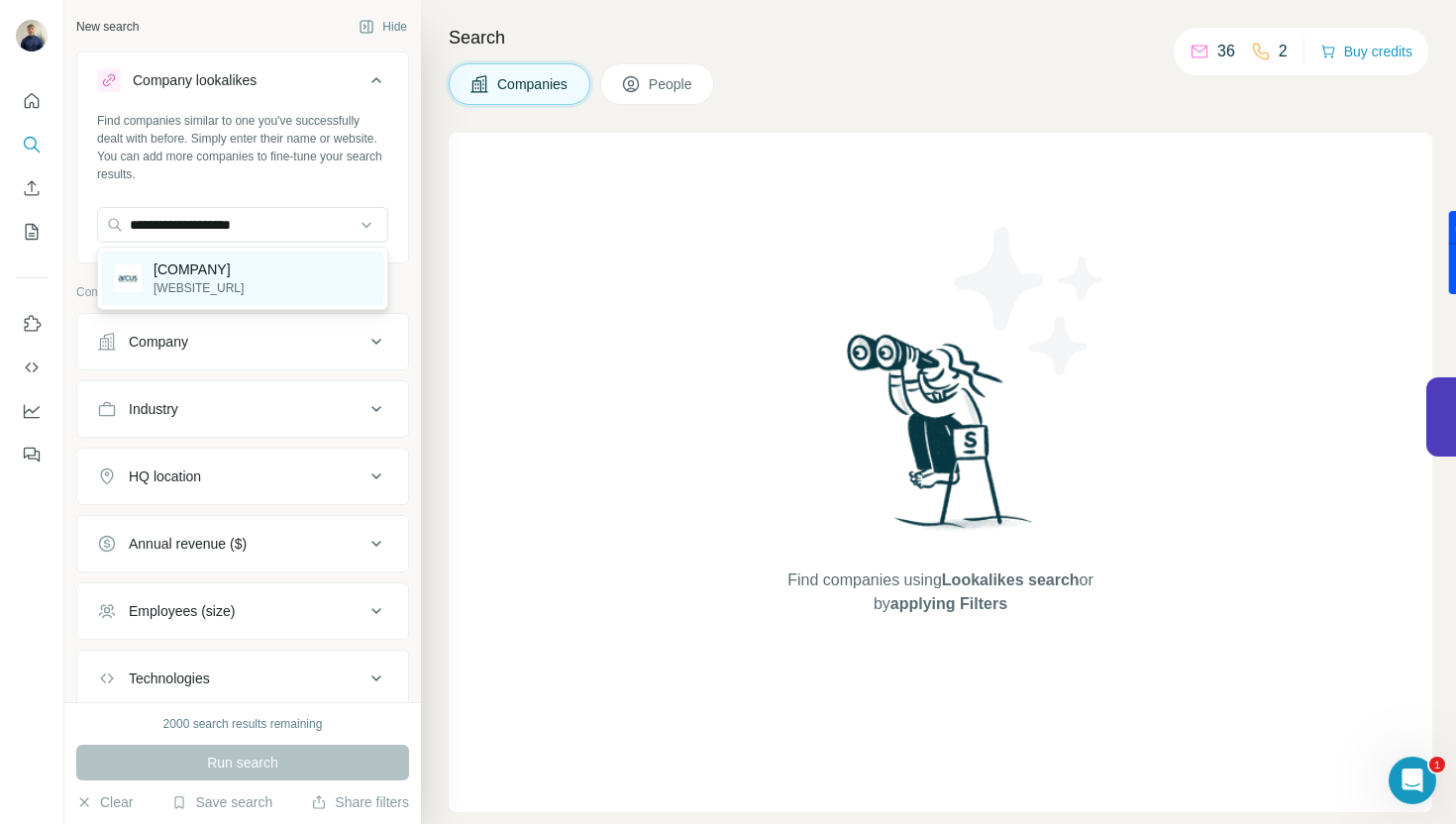 click on "[COMPANY]" at bounding box center (198, 269) 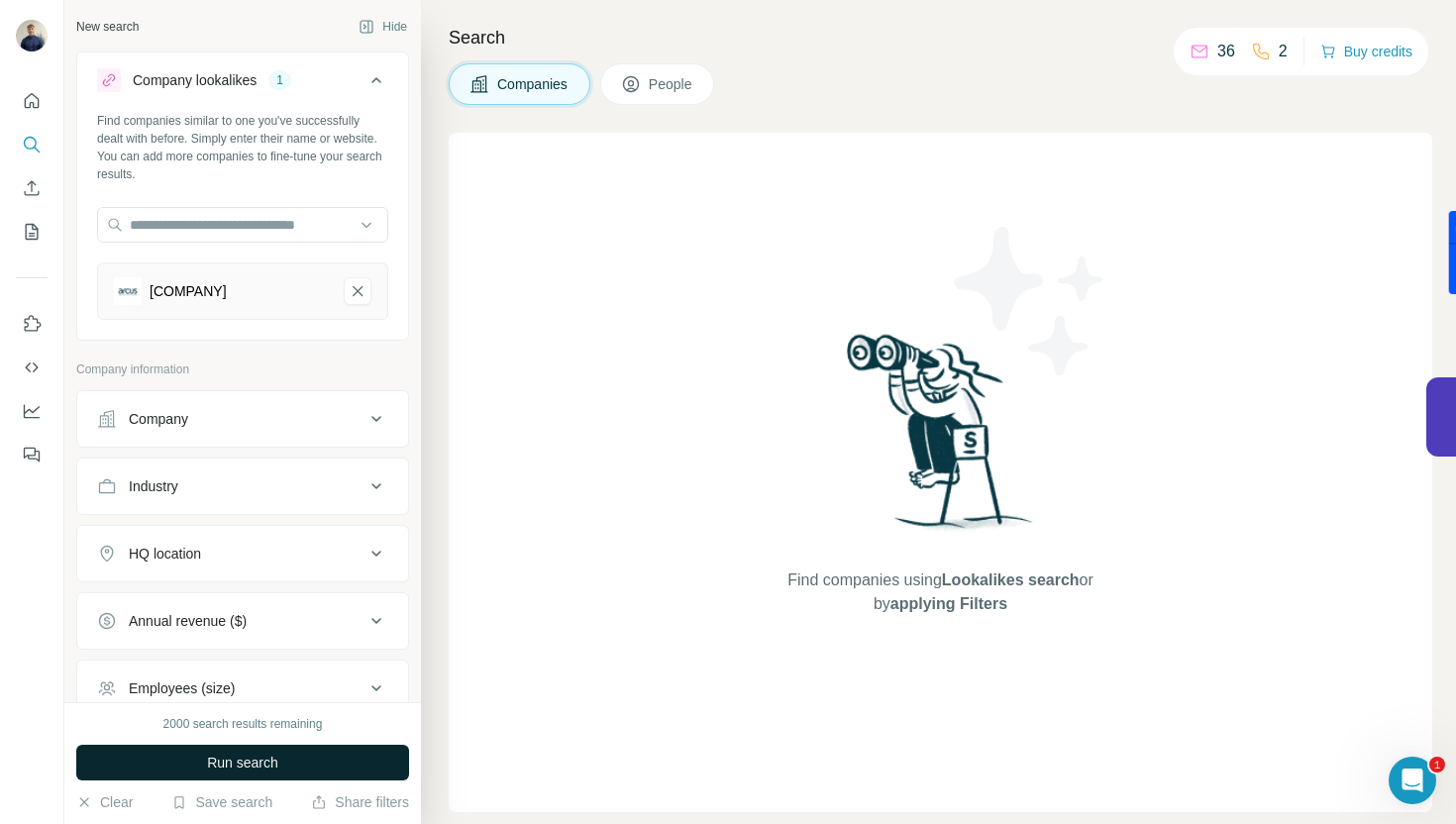 click on "Run search" at bounding box center (243, 763) 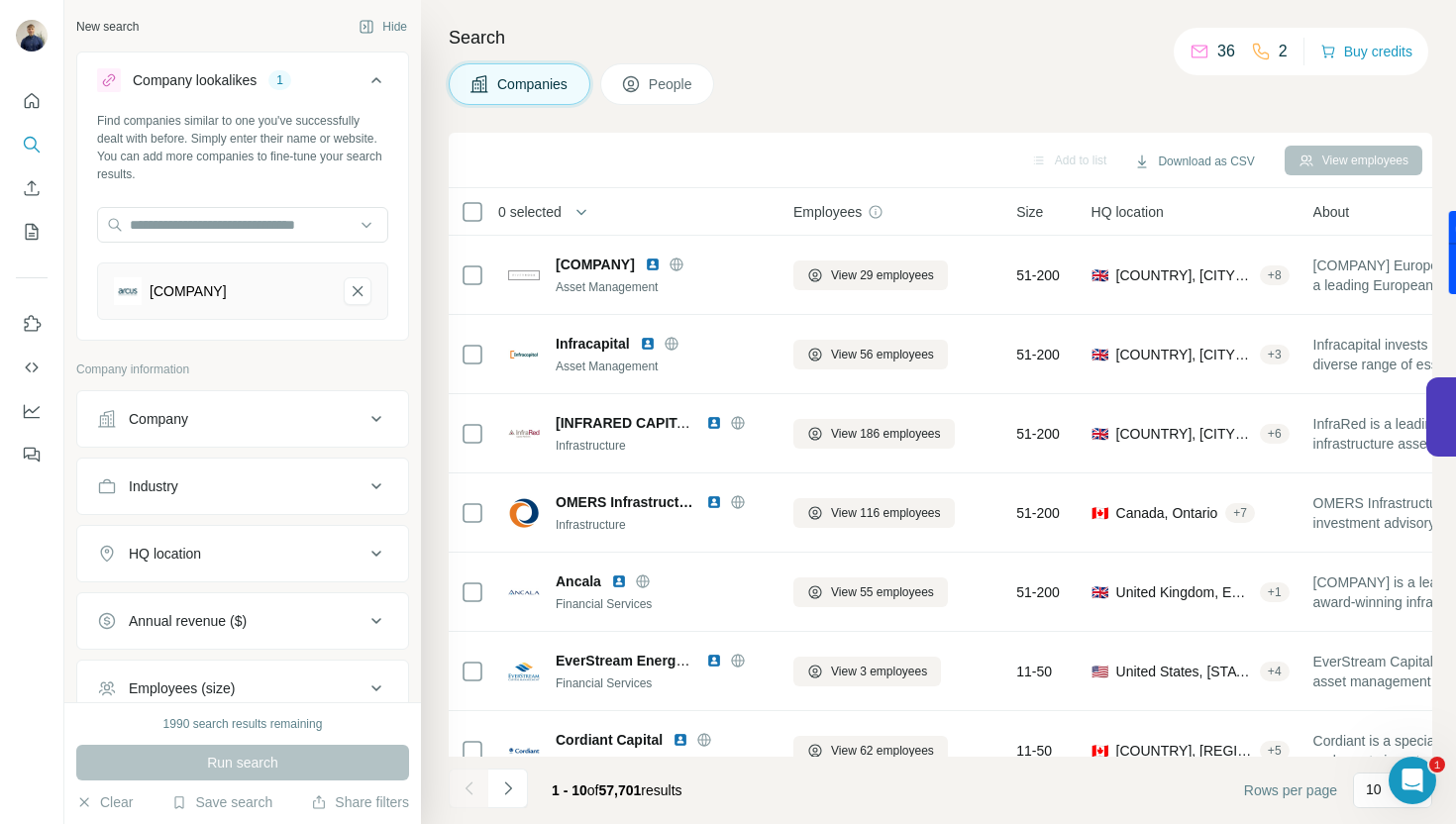 click on "HQ location" at bounding box center [231, 554] 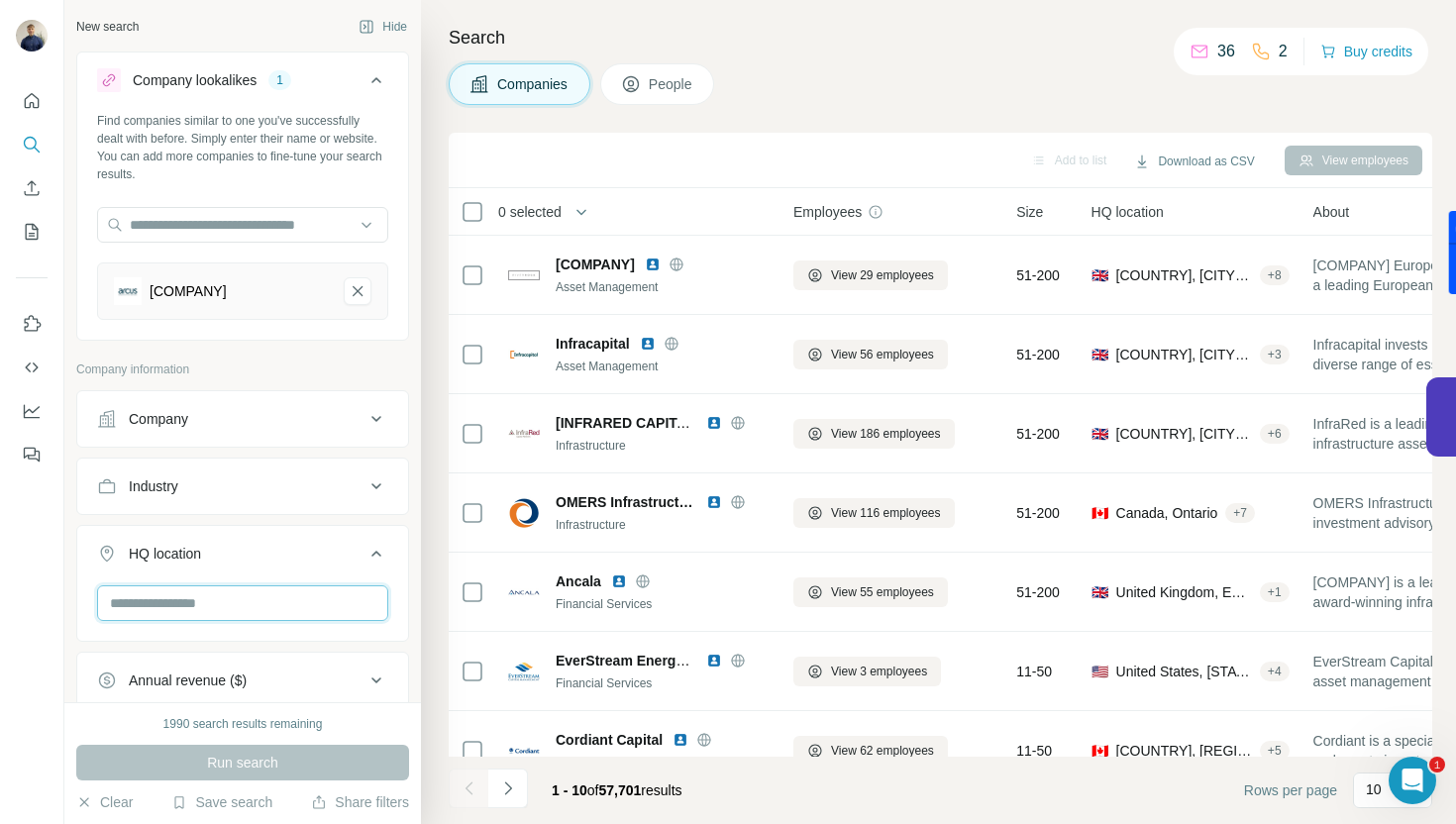 click at bounding box center (243, 603) 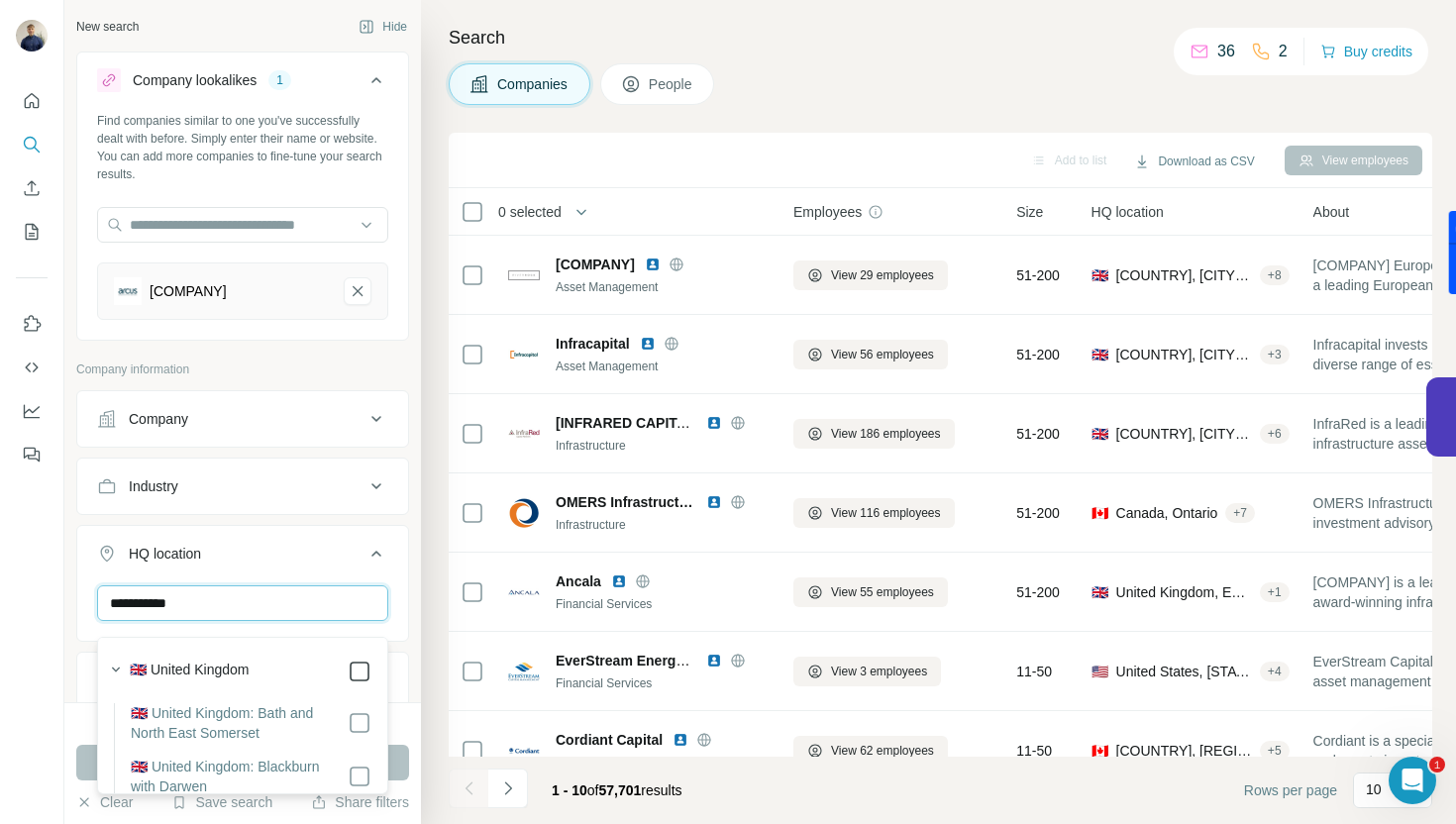 type on "**********" 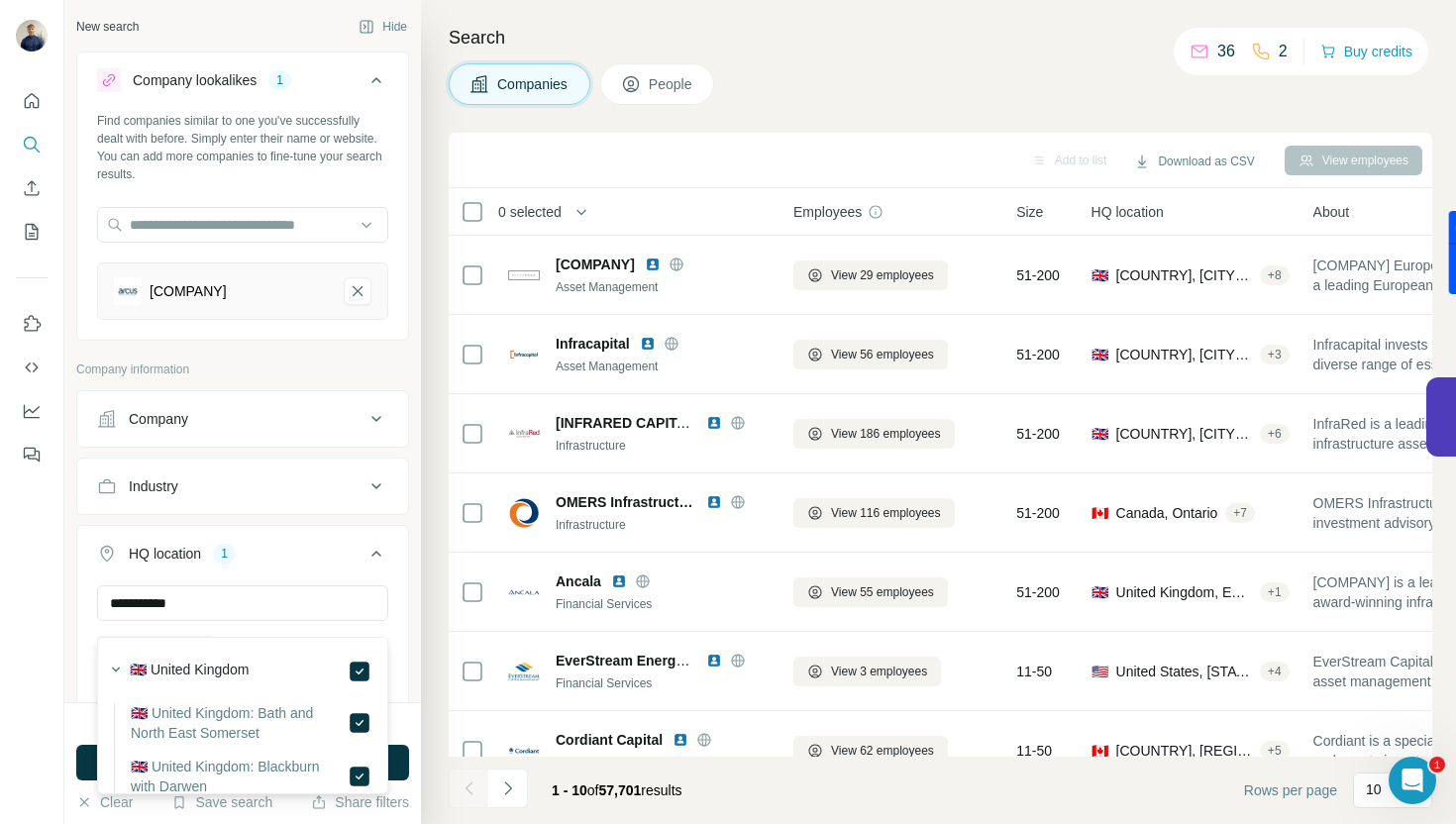 type 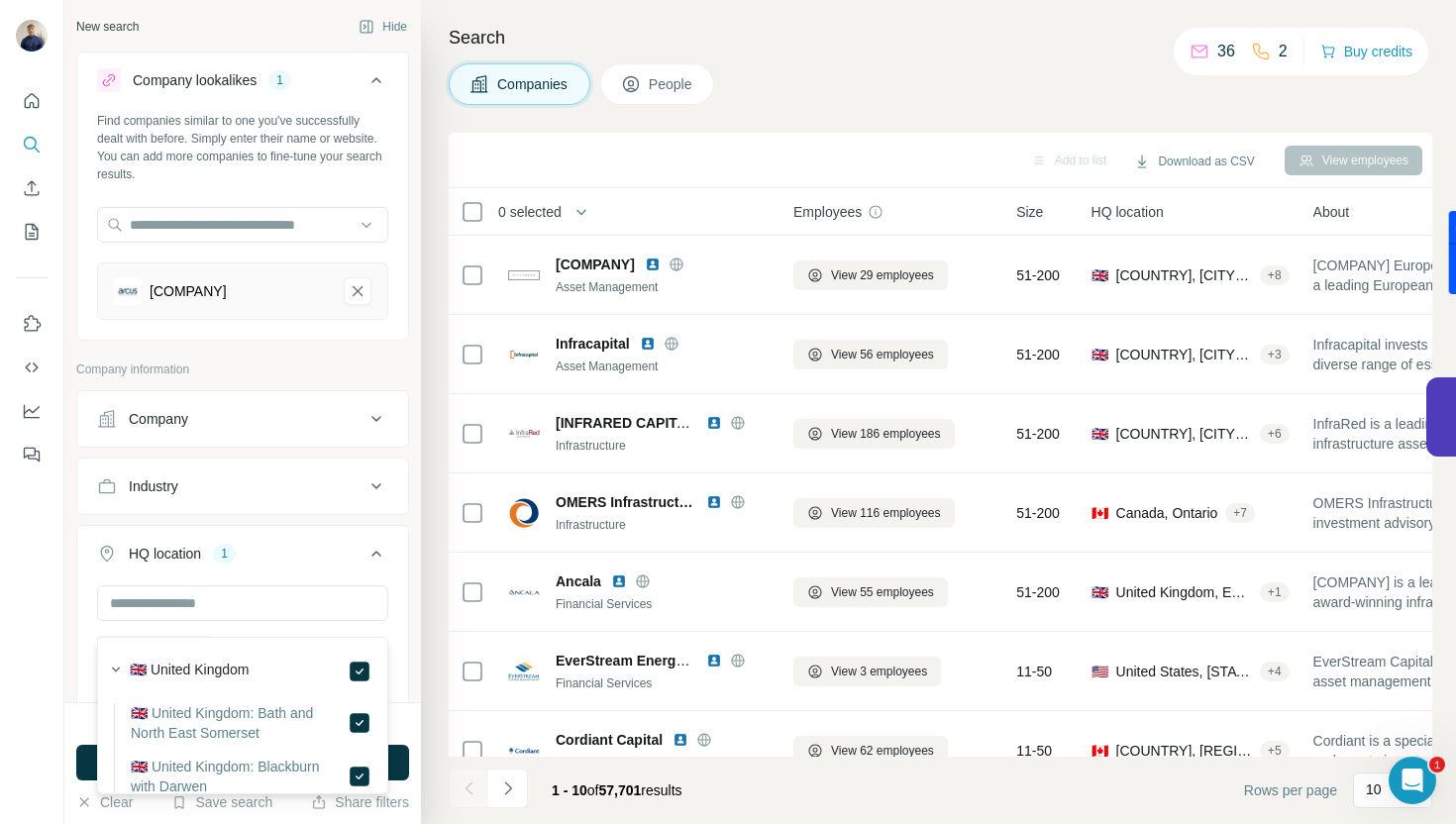 click on "New Company lookalikes 1 Find companies similar to one you've successfully dealt with before. Simply enter their name or website. You can add more companies to fine-tune your search results. Arcus Infrastructure Partners Company information Company Industry HQ location 1 [COUNTRY] Clear all Annual revenue ($) Employees (size) Technologies Keywords" at bounding box center [243, 351] 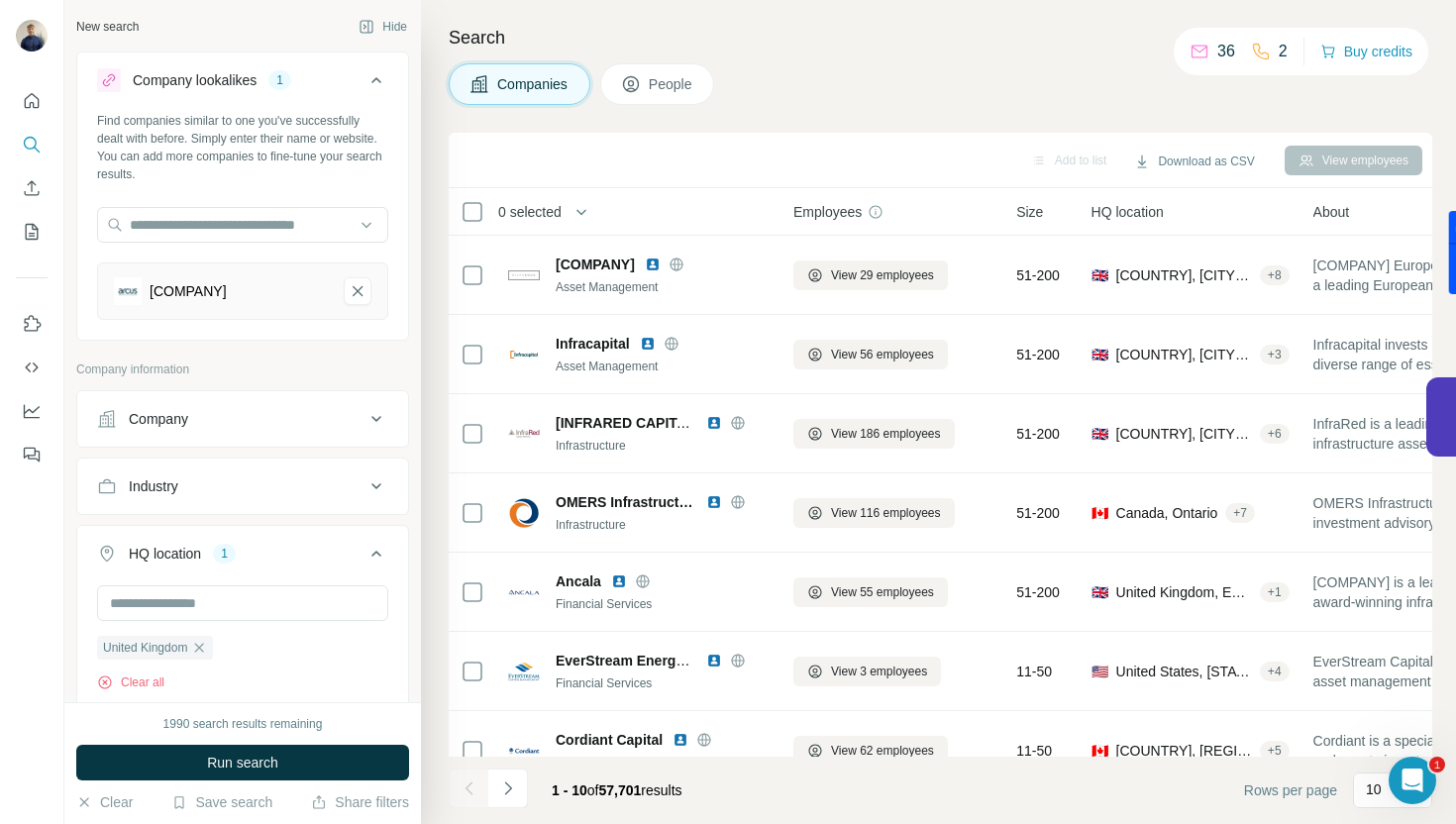 click on "HQ location 1" at bounding box center (243, 558) 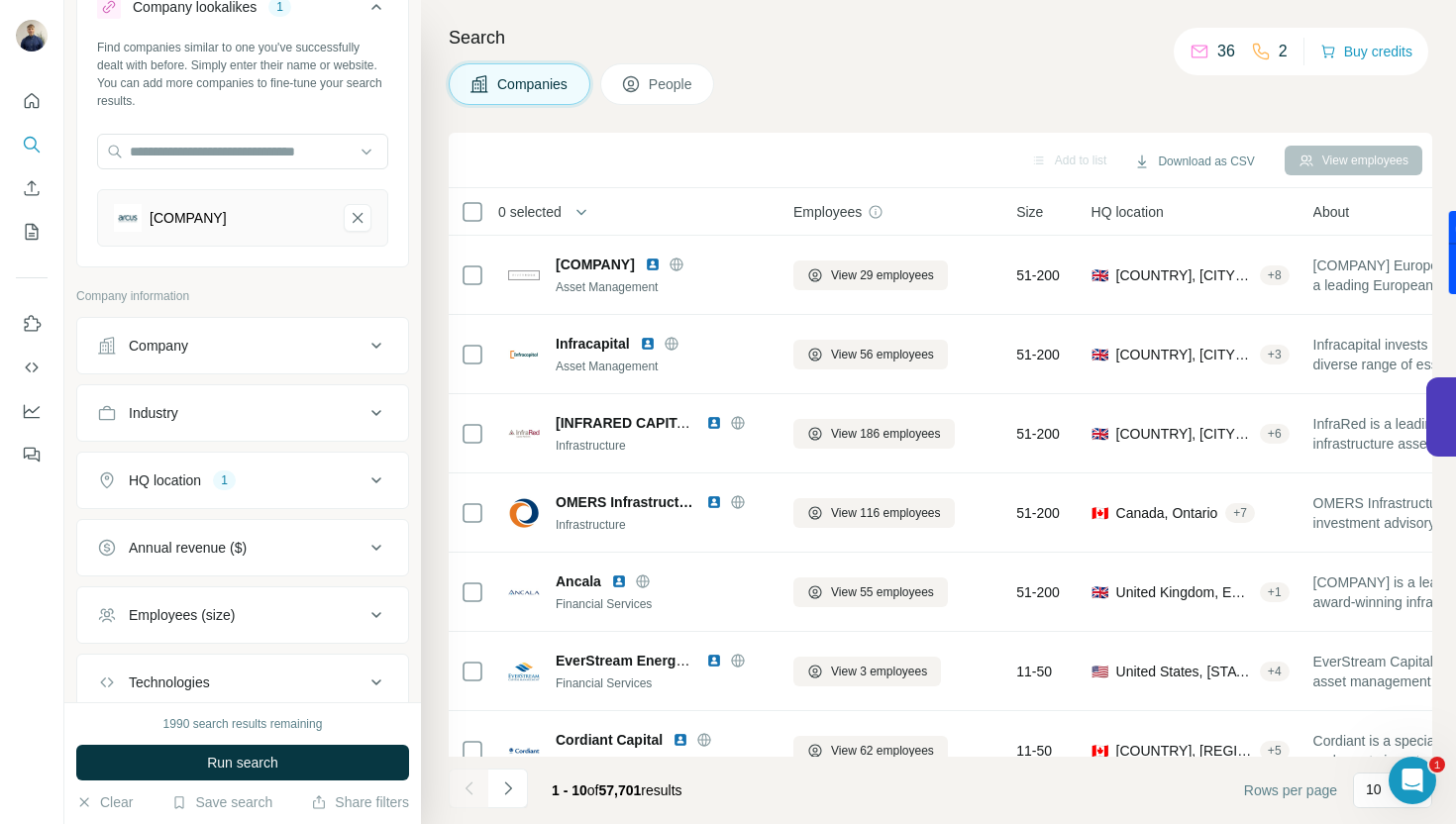 click on "Annual revenue ($)" at bounding box center [231, 548] 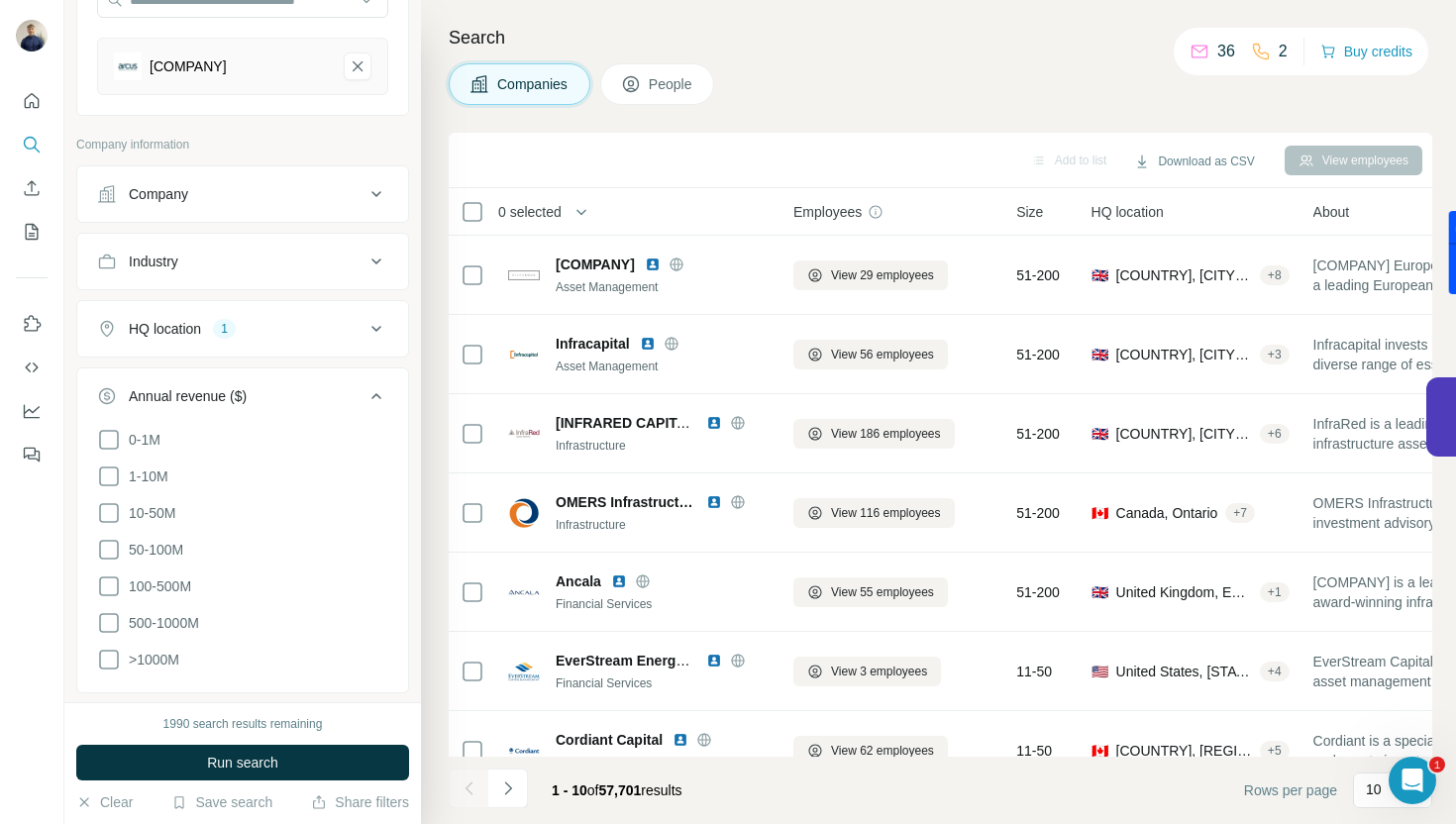 scroll, scrollTop: 226, scrollLeft: 0, axis: vertical 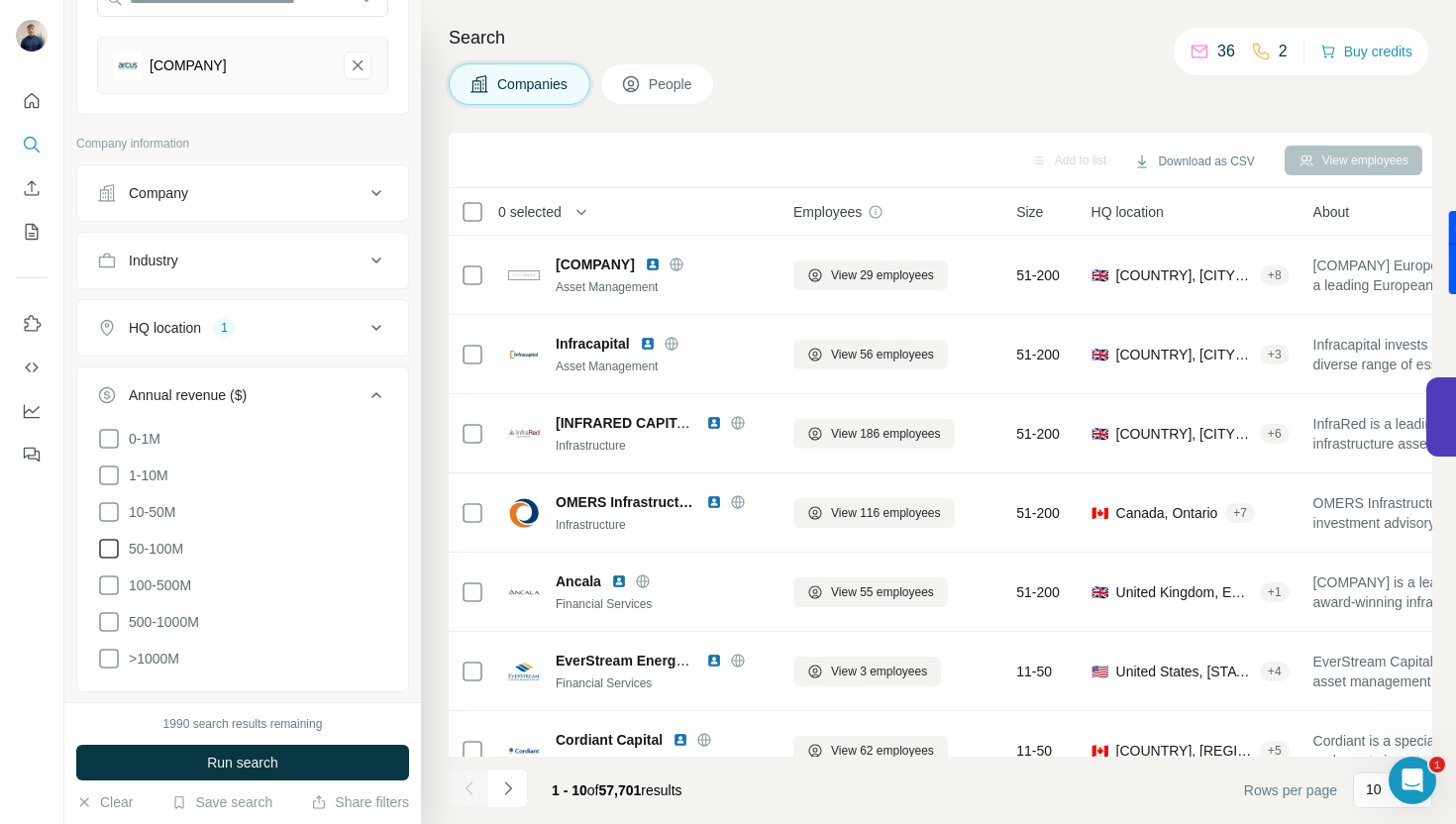 click 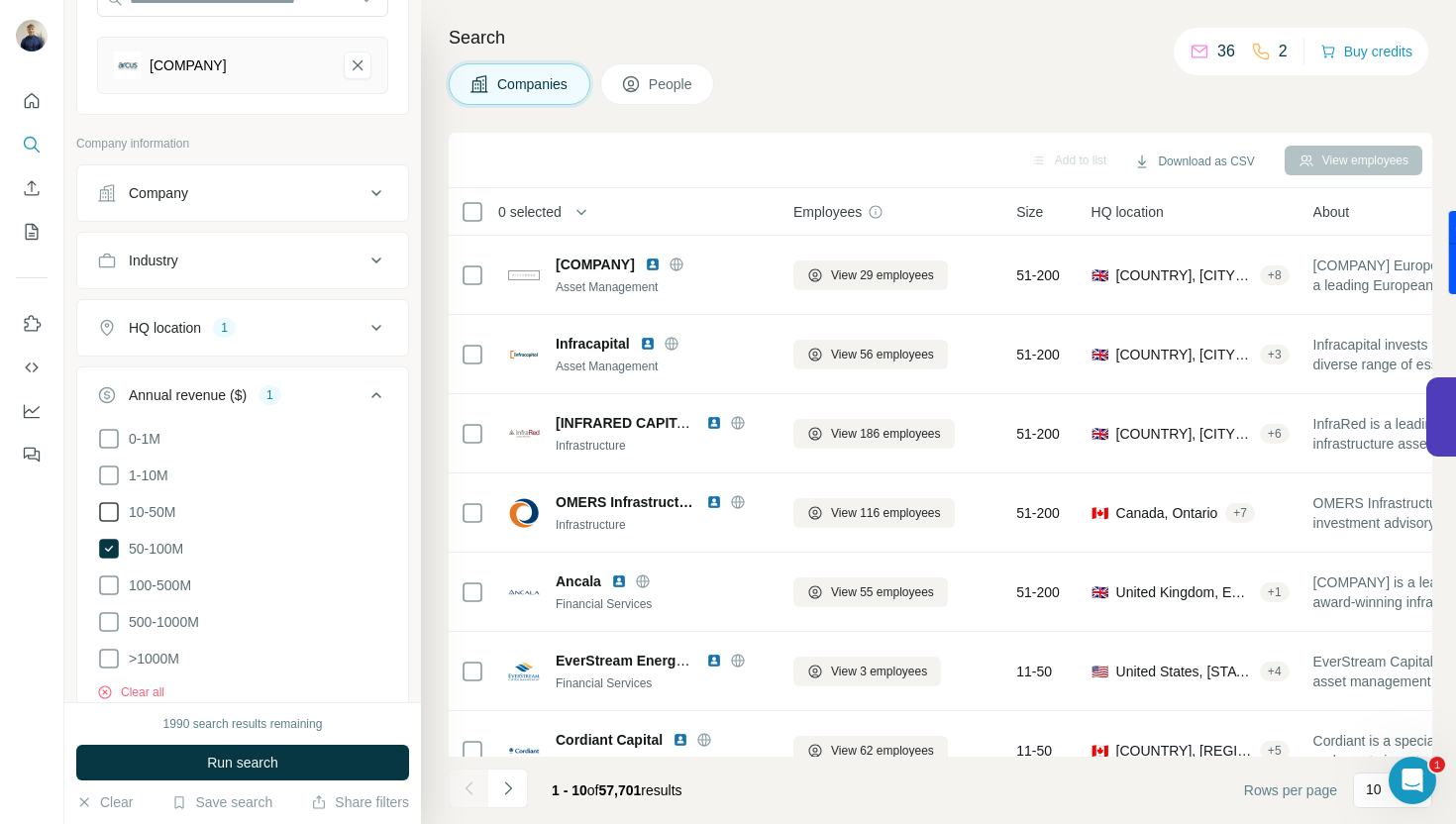 click 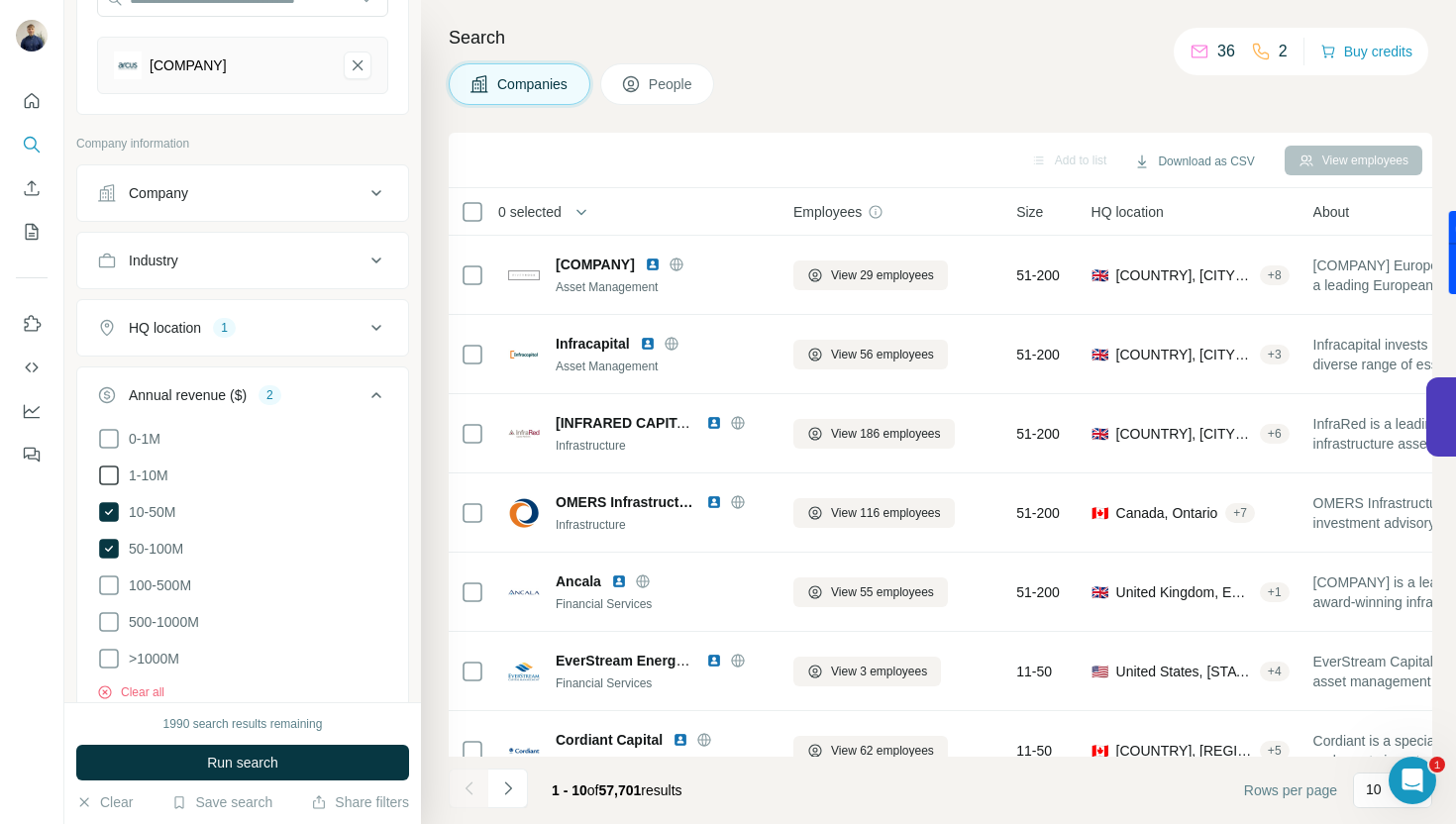 click 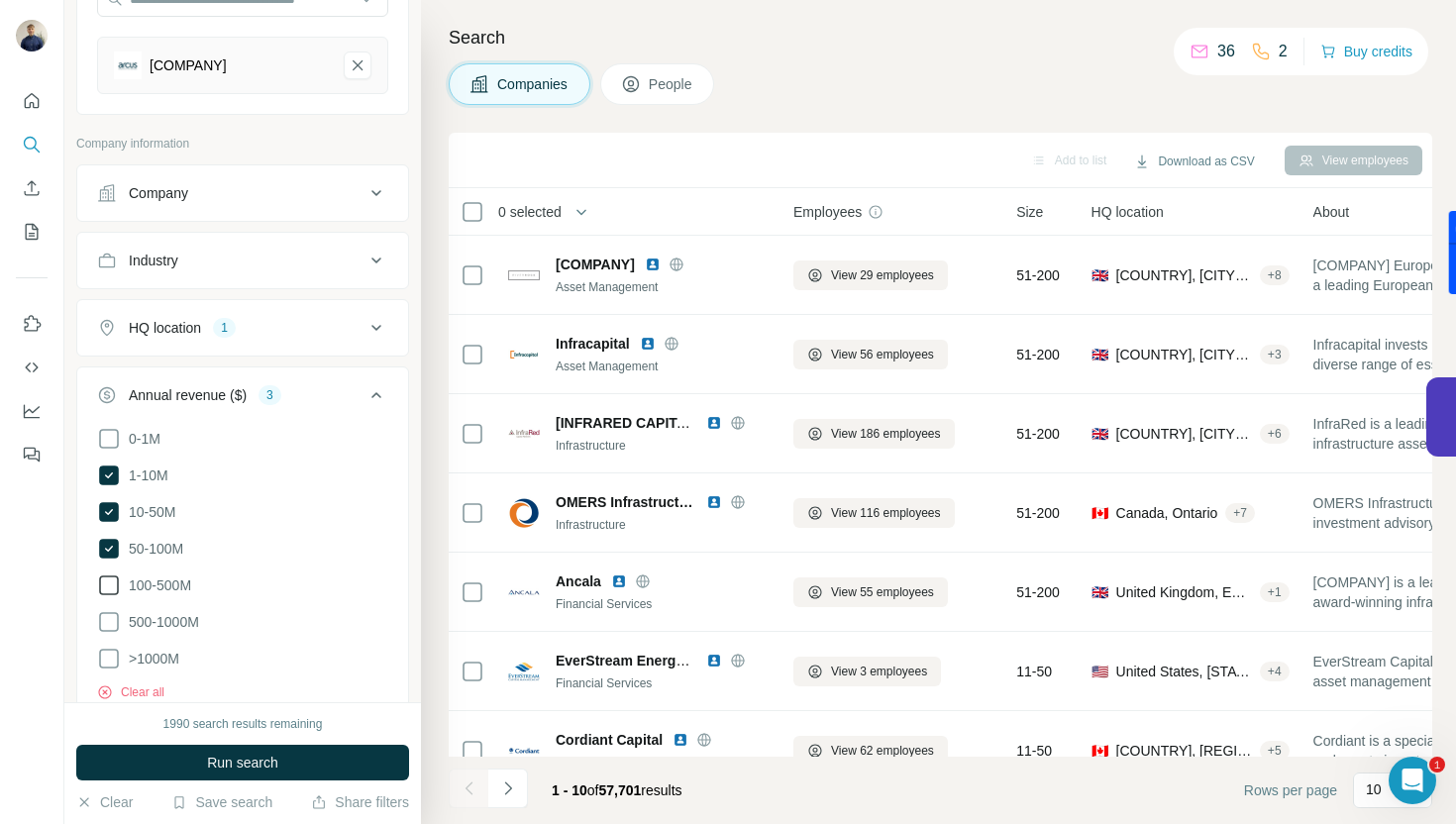 click 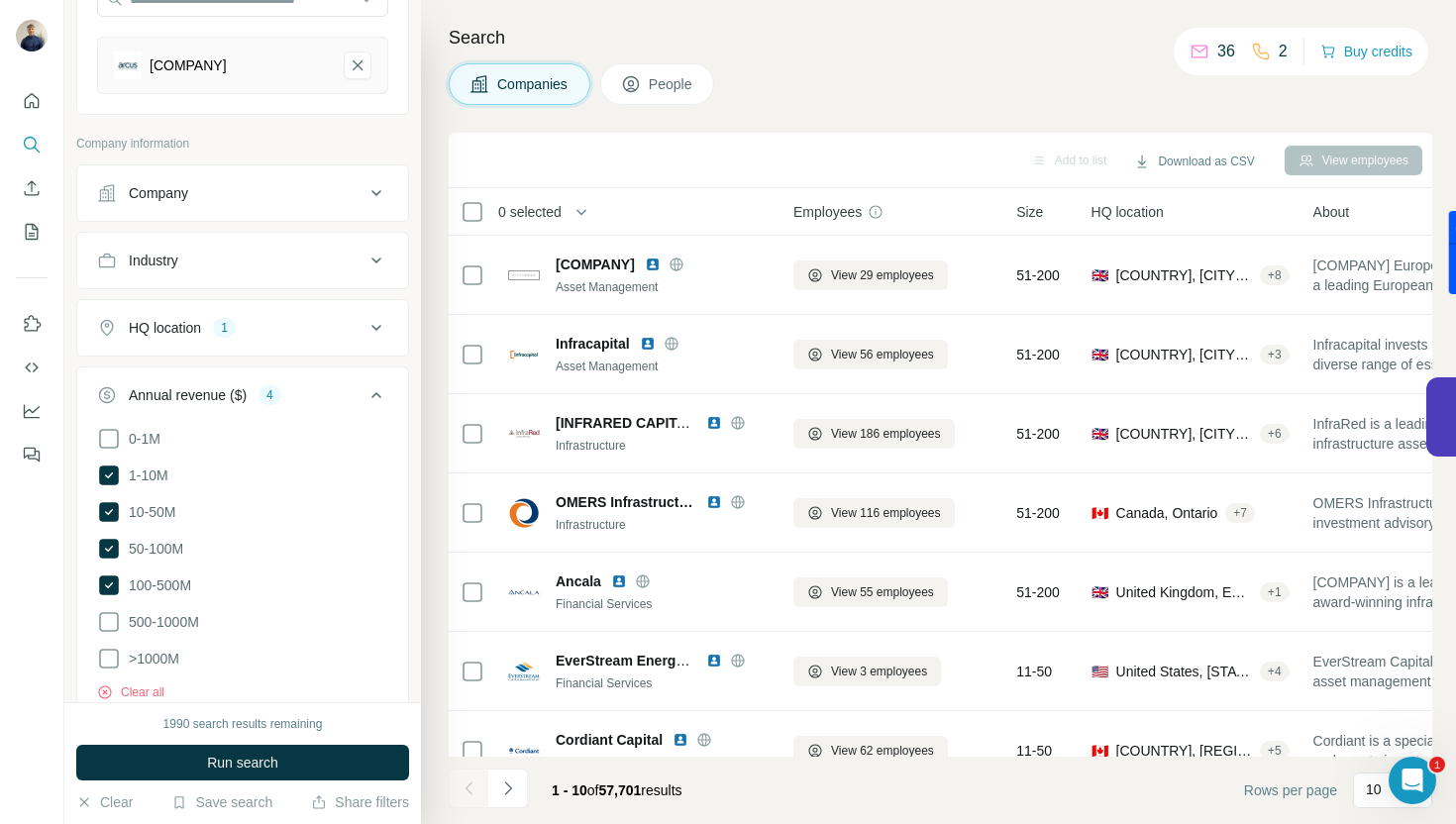 click on "1990 search results remaining Run search Clear Save search Share filters" at bounding box center [243, 763] 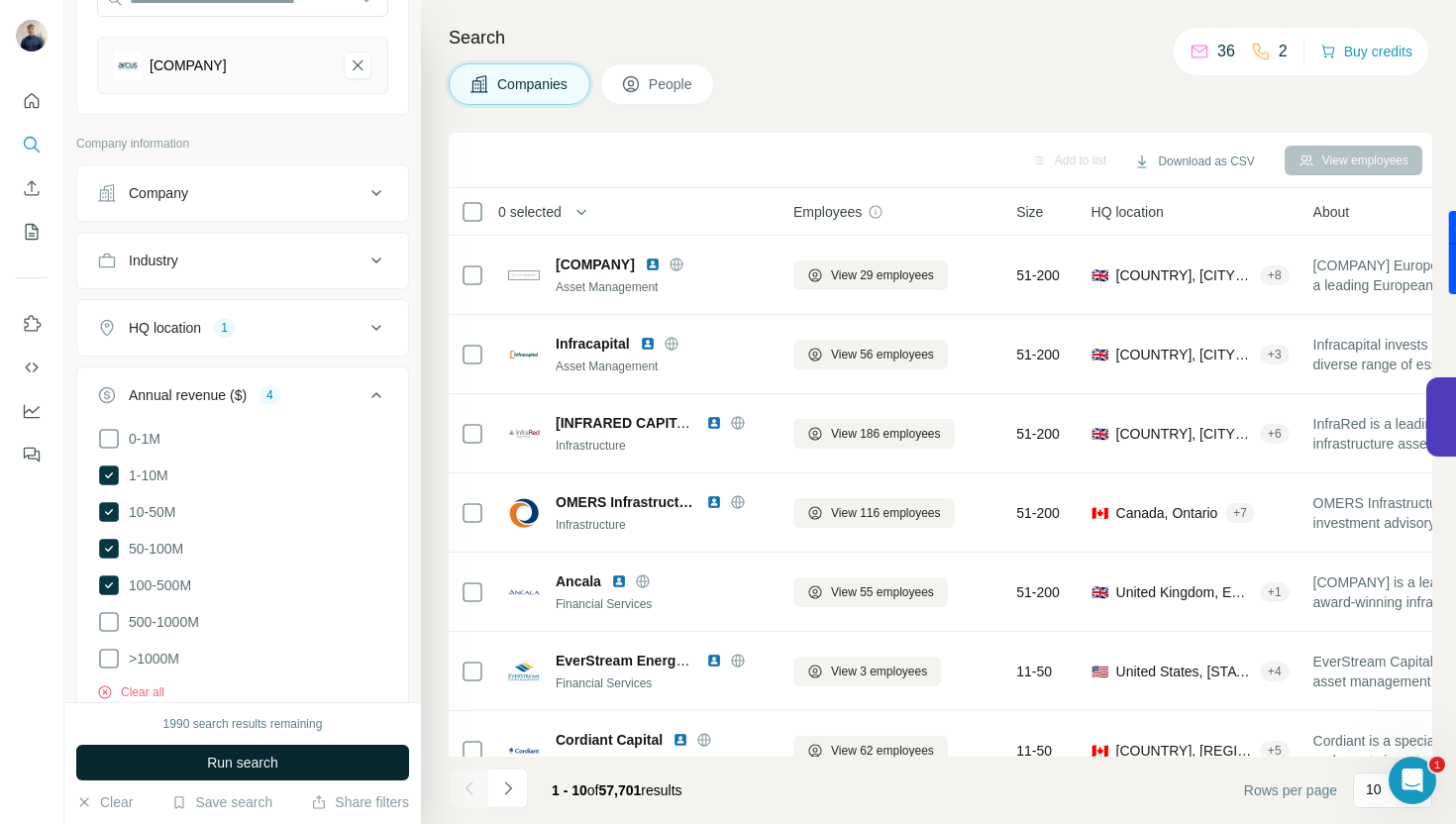 click on "Run search" at bounding box center (243, 763) 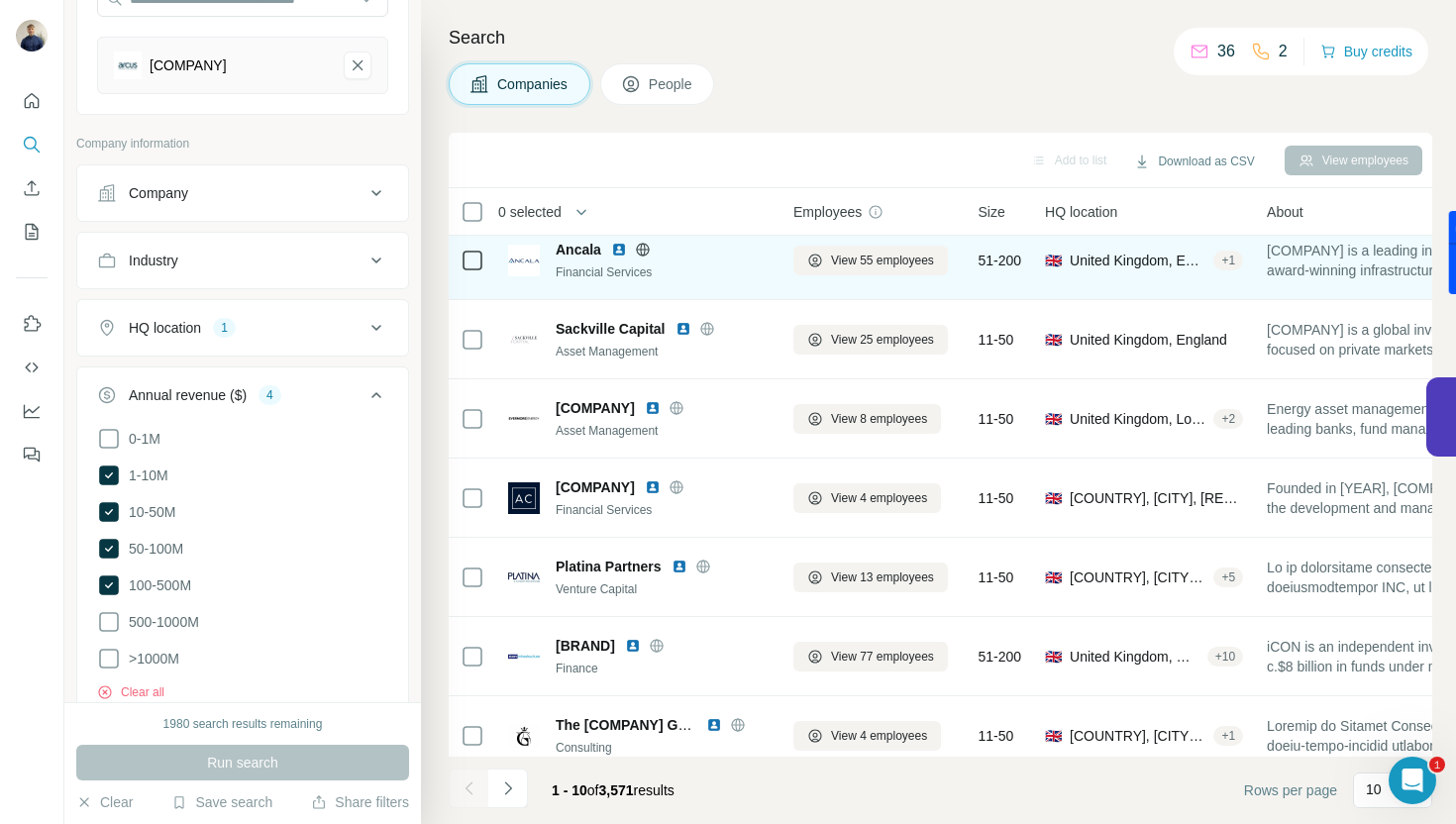 scroll, scrollTop: 271, scrollLeft: 0, axis: vertical 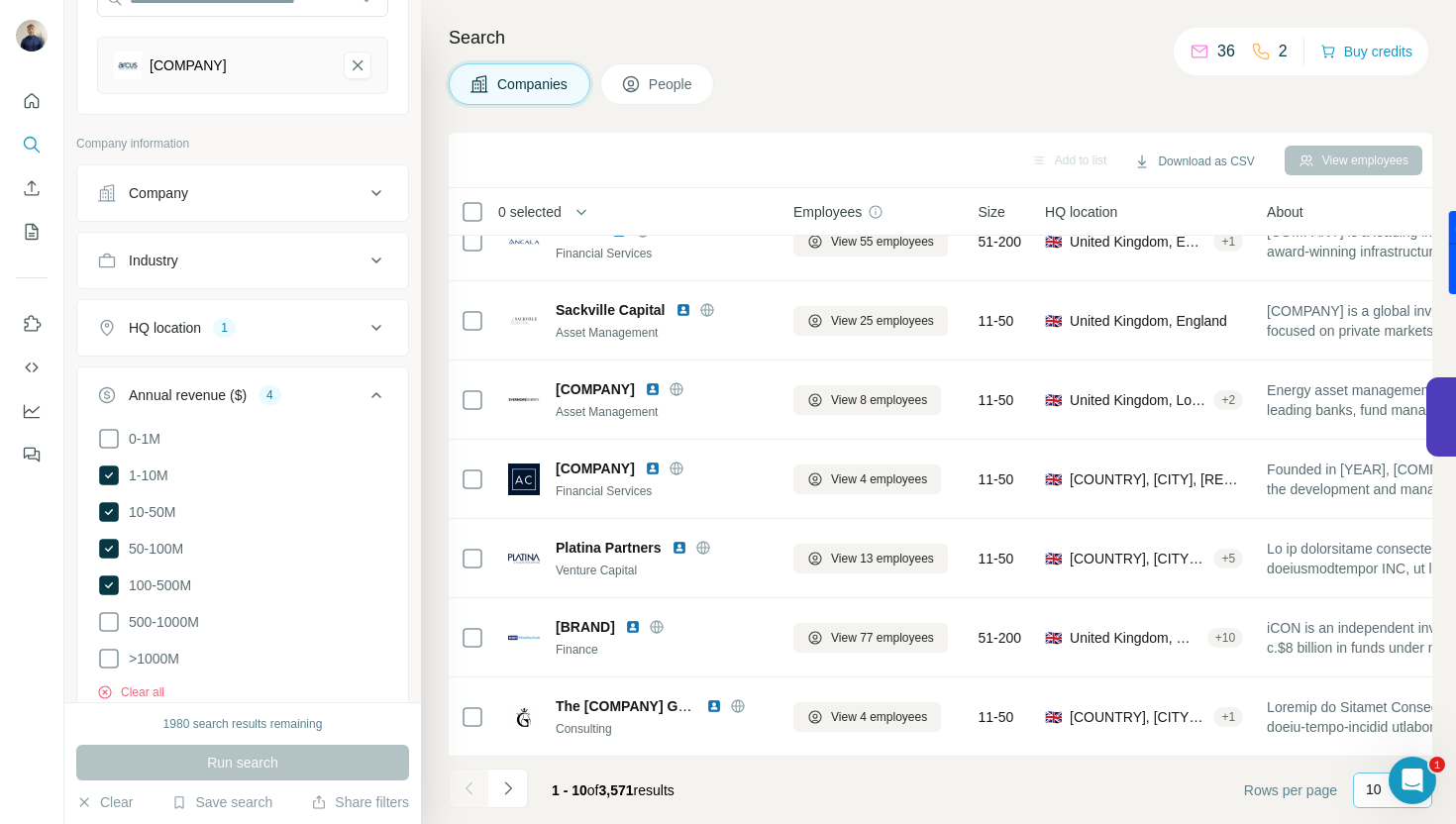 click on "10" at bounding box center [1393, 790] 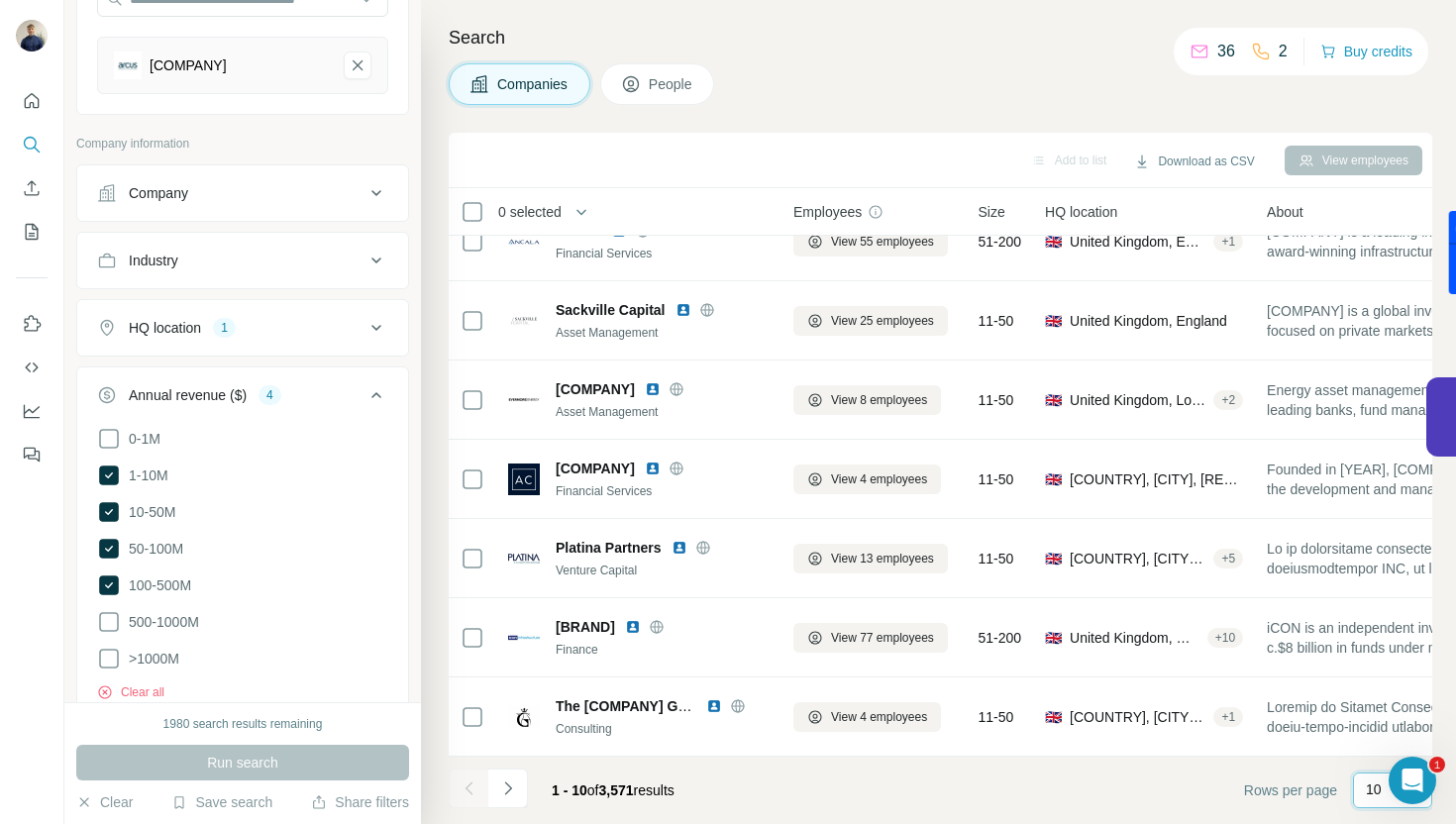scroll, scrollTop: 0, scrollLeft: 0, axis: both 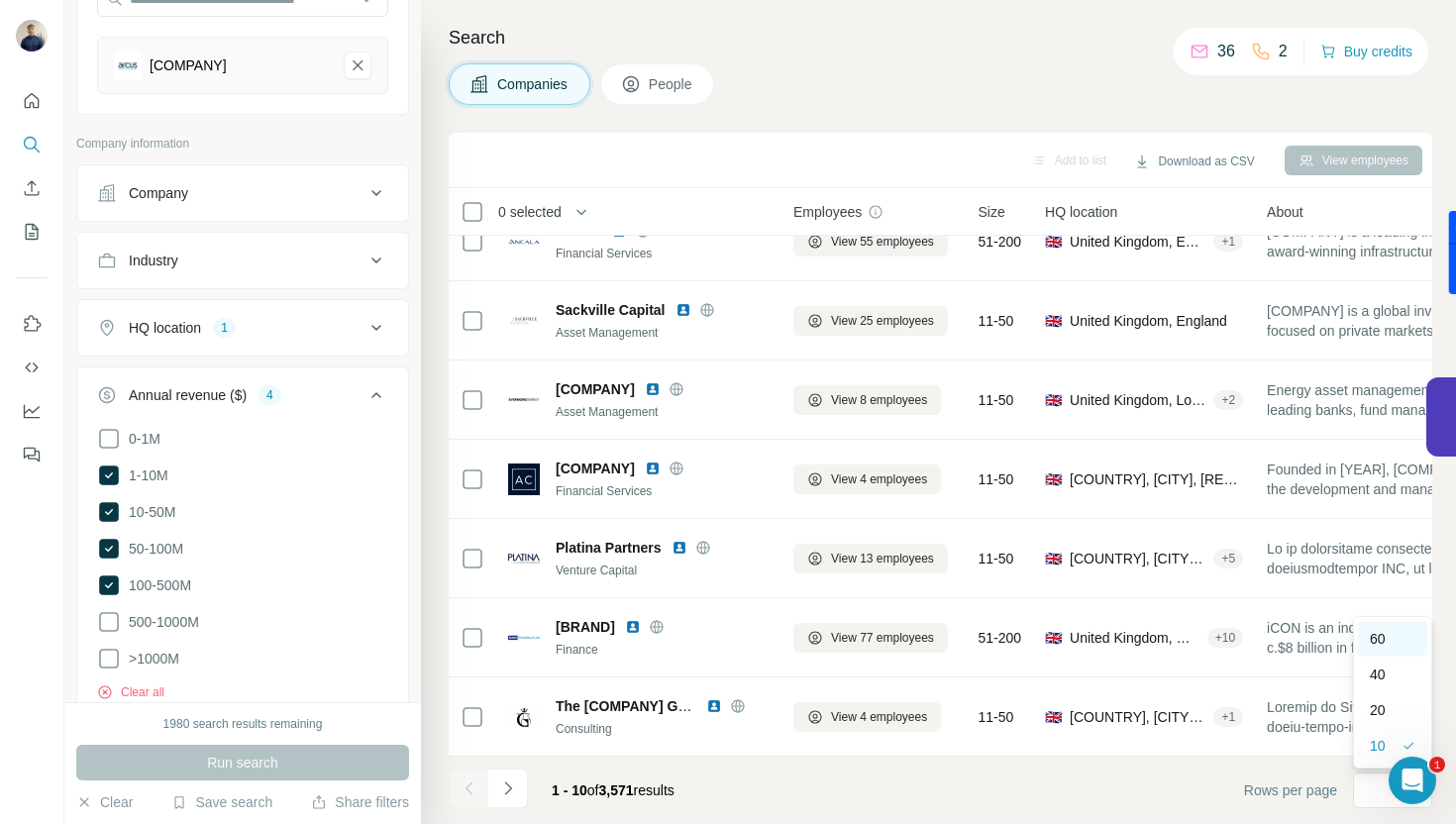 click on "60" at bounding box center [1378, 639] 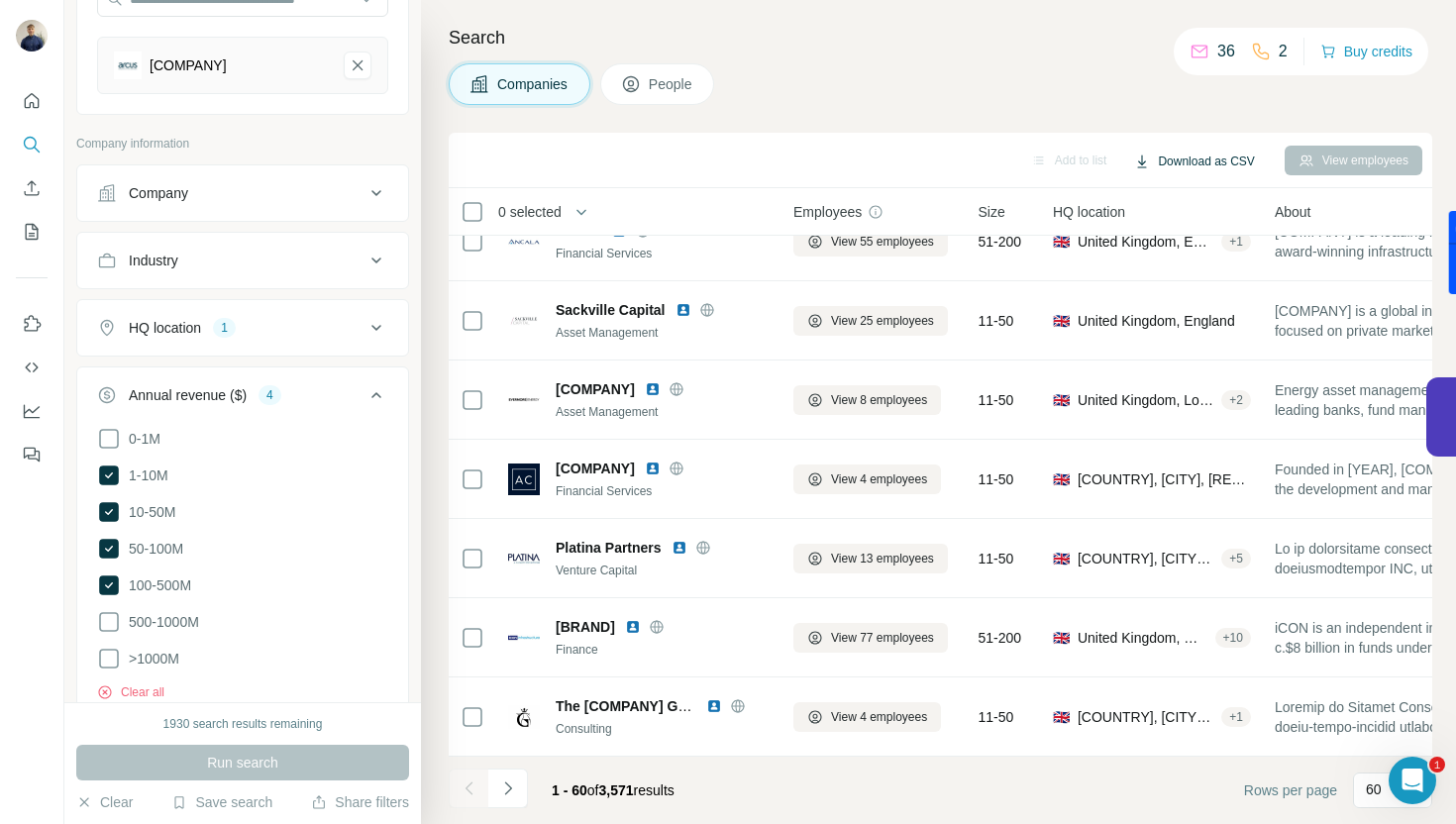 click on "Download as CSV" at bounding box center (1194, 161) 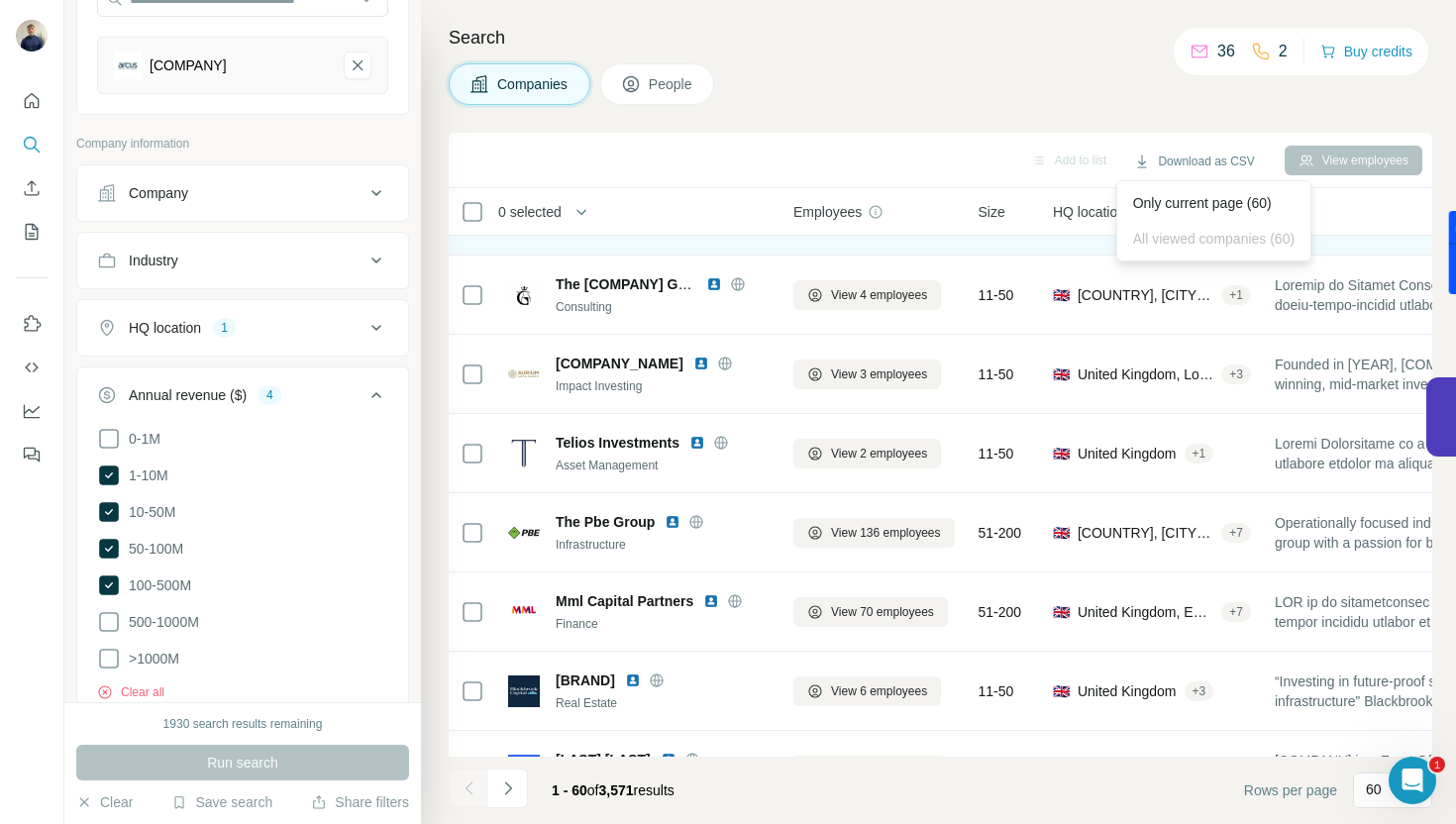 scroll, scrollTop: 344, scrollLeft: 0, axis: vertical 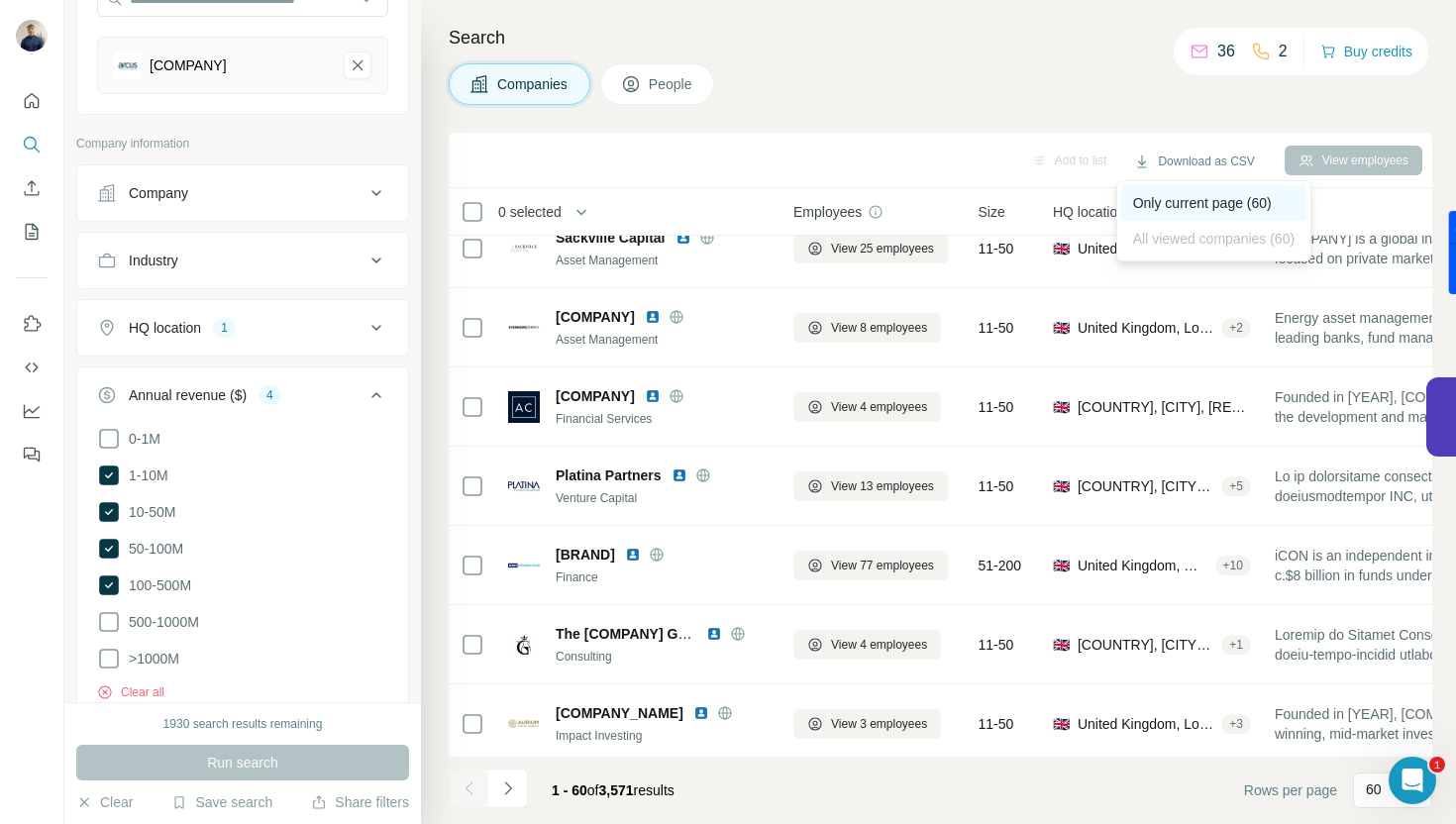 click on "Only current page (60)" at bounding box center (1213, 203) 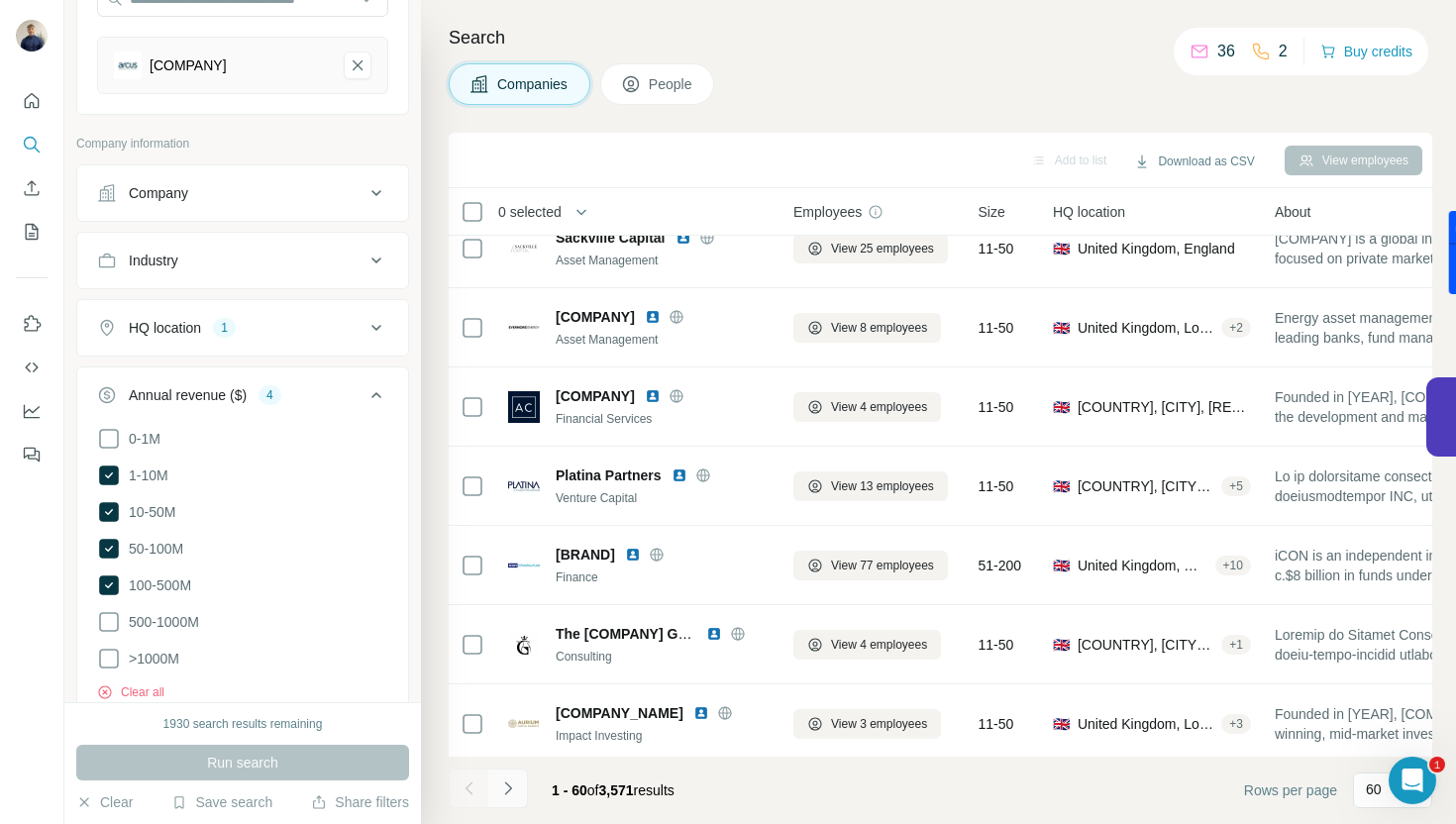 click 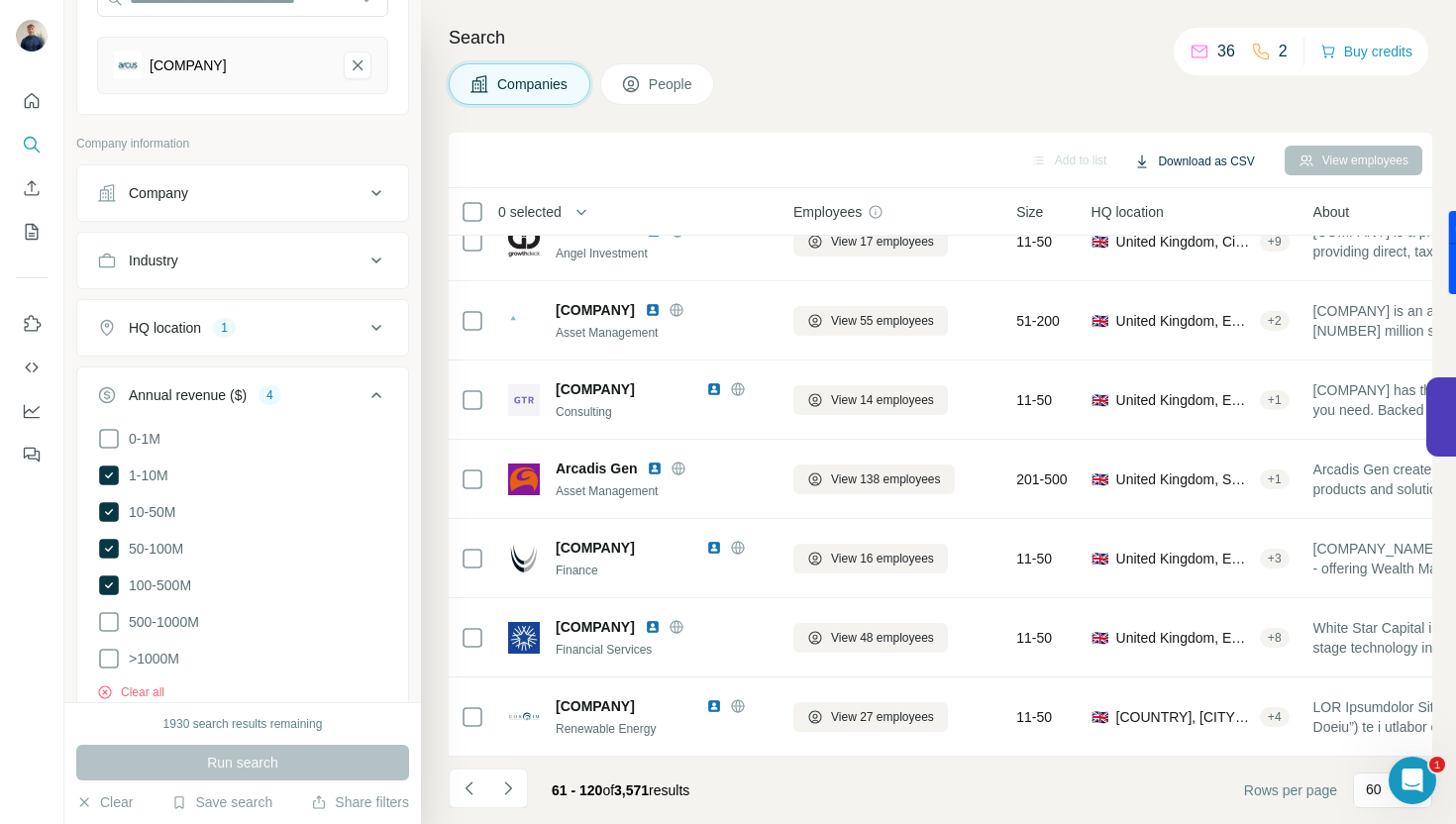 scroll, scrollTop: 344, scrollLeft: 0, axis: vertical 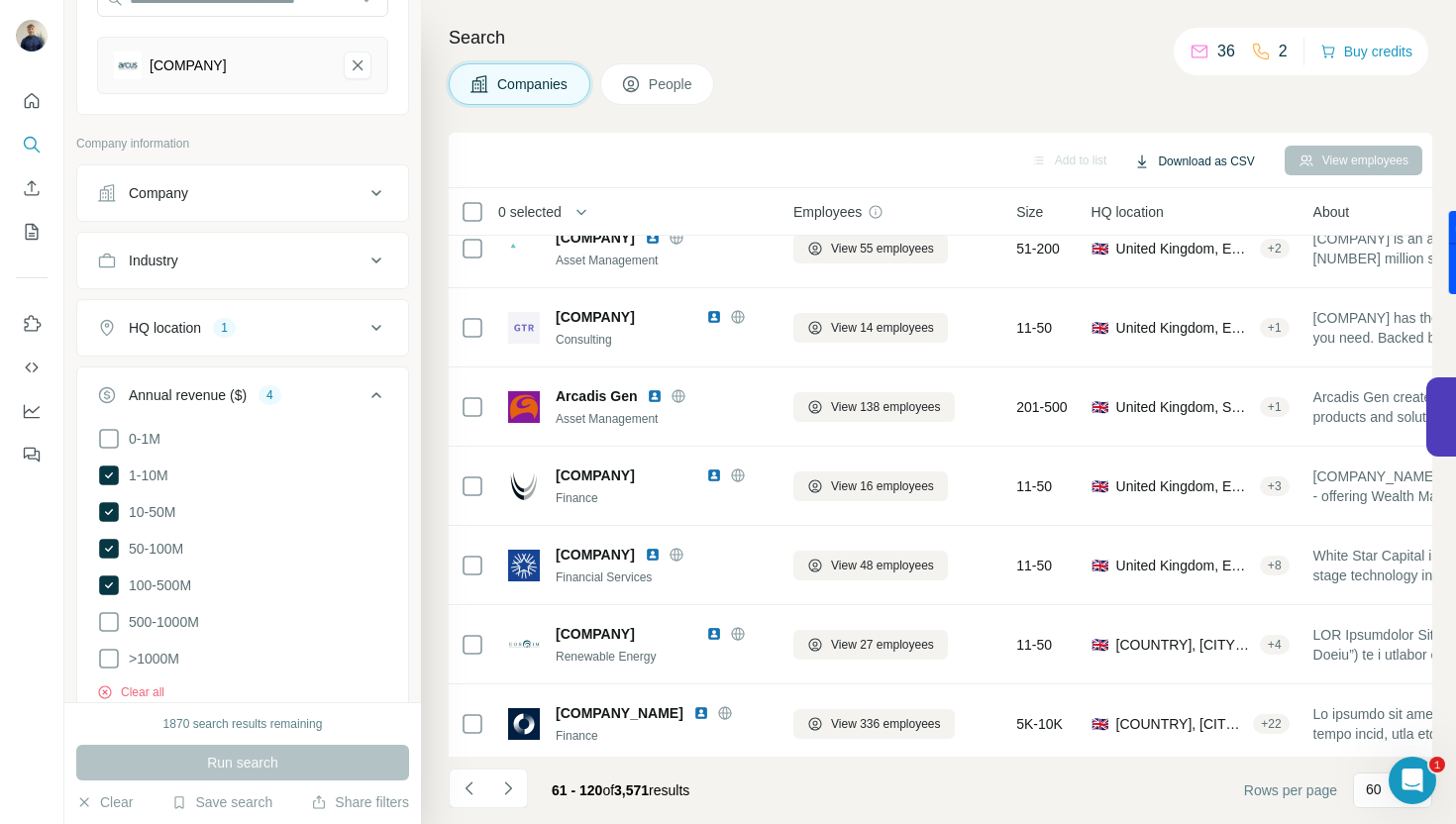 click on "Download as CSV" at bounding box center (1194, 161) 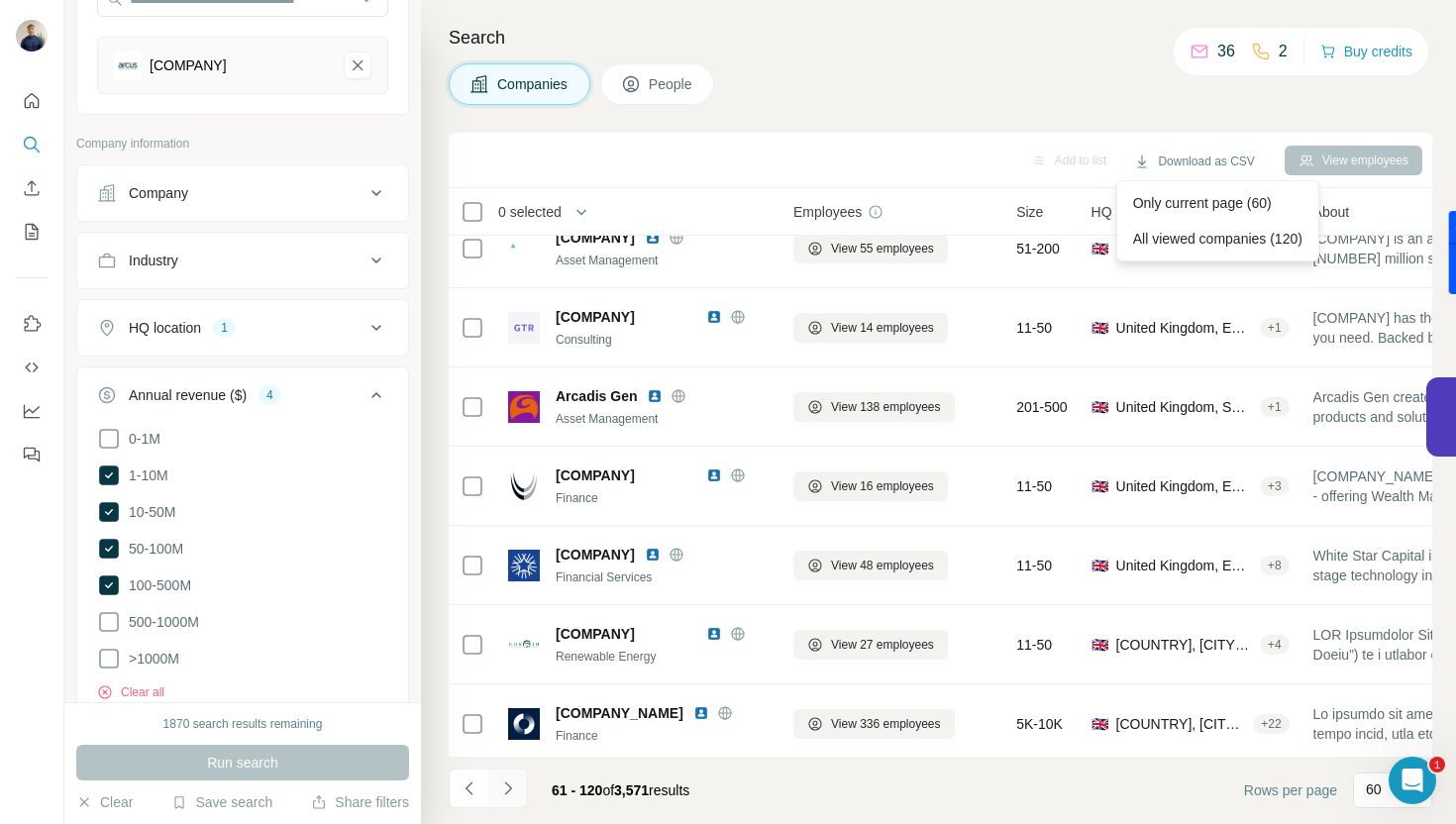 click 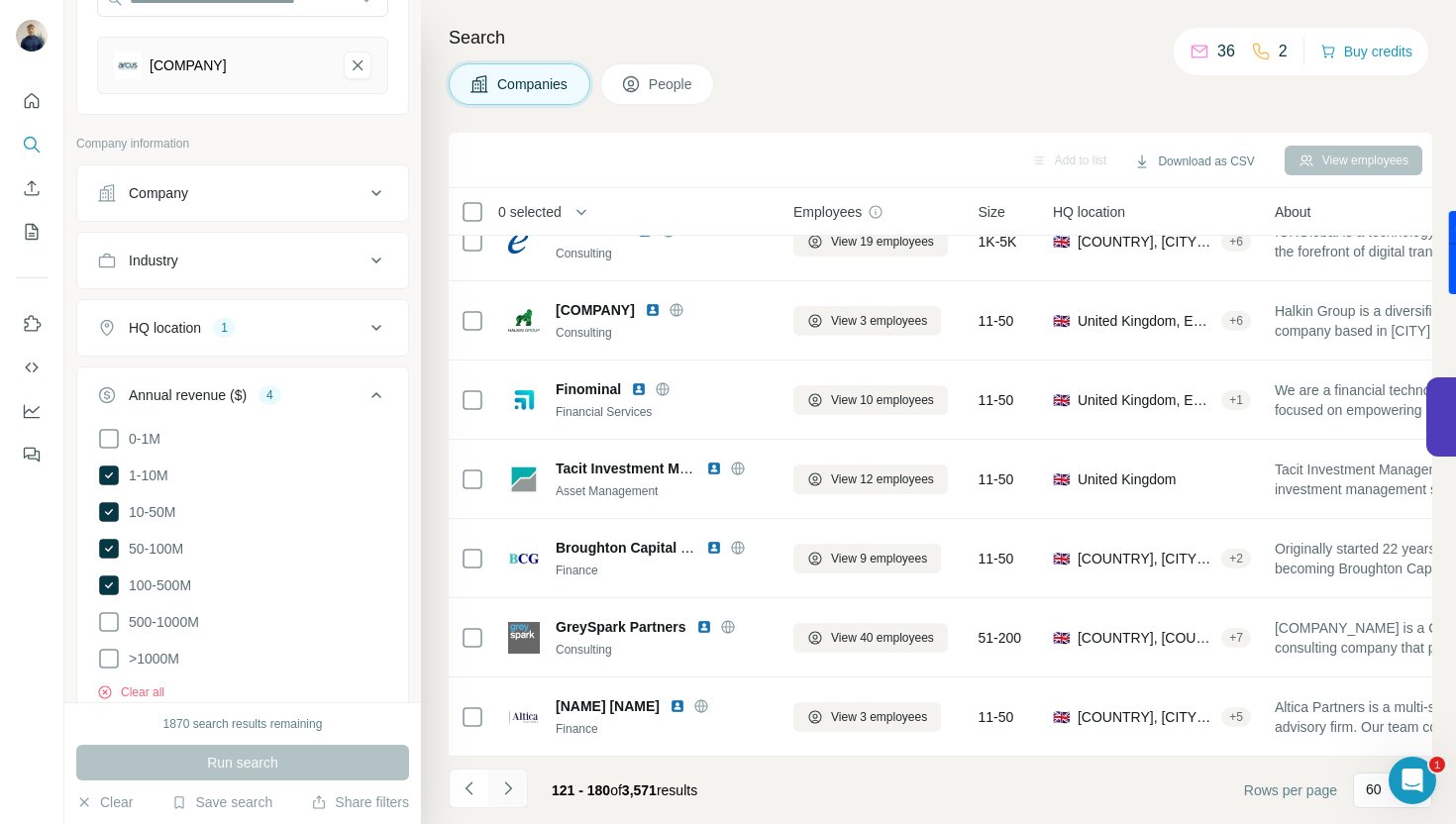 scroll, scrollTop: 344, scrollLeft: 0, axis: vertical 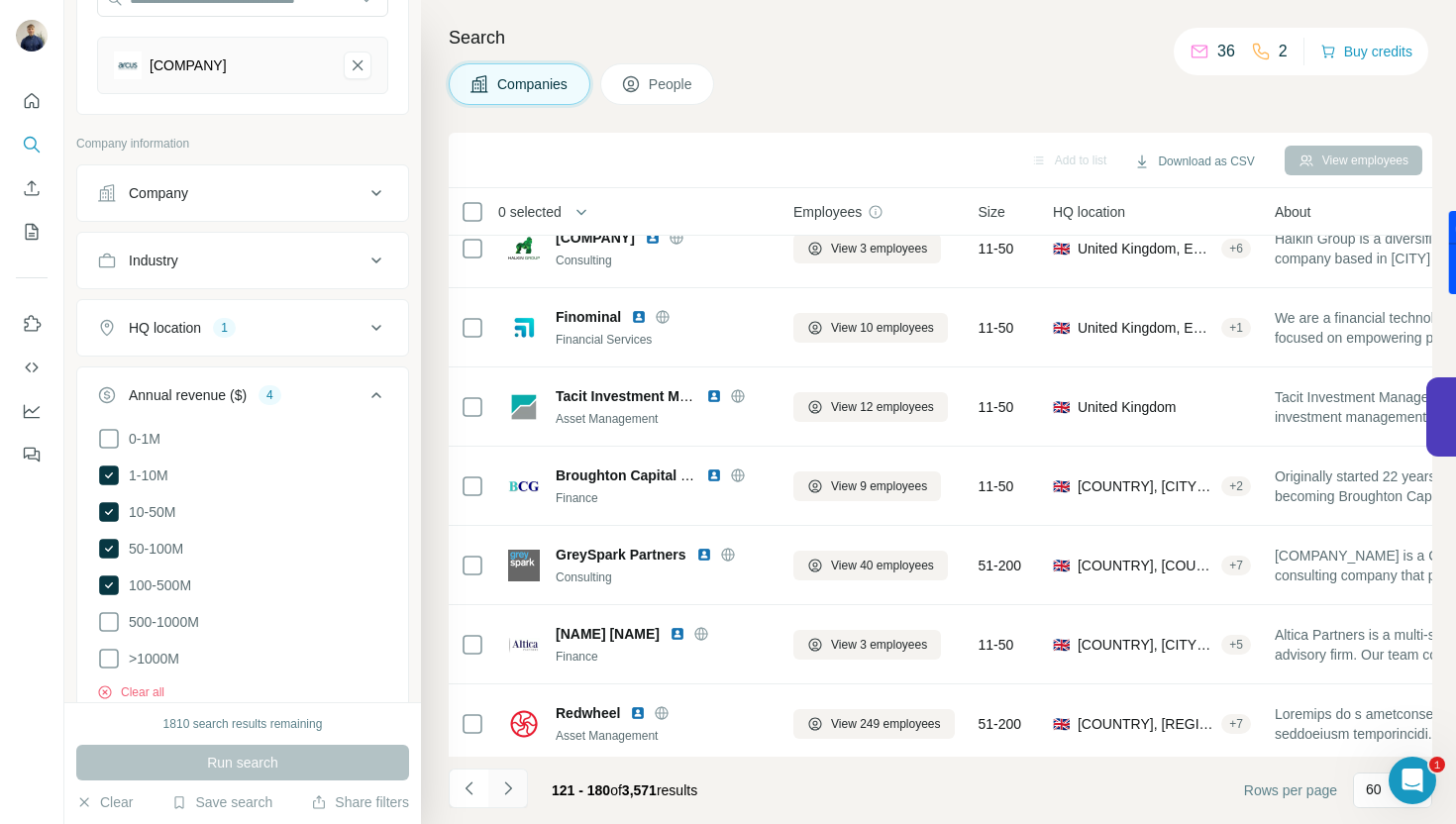 click 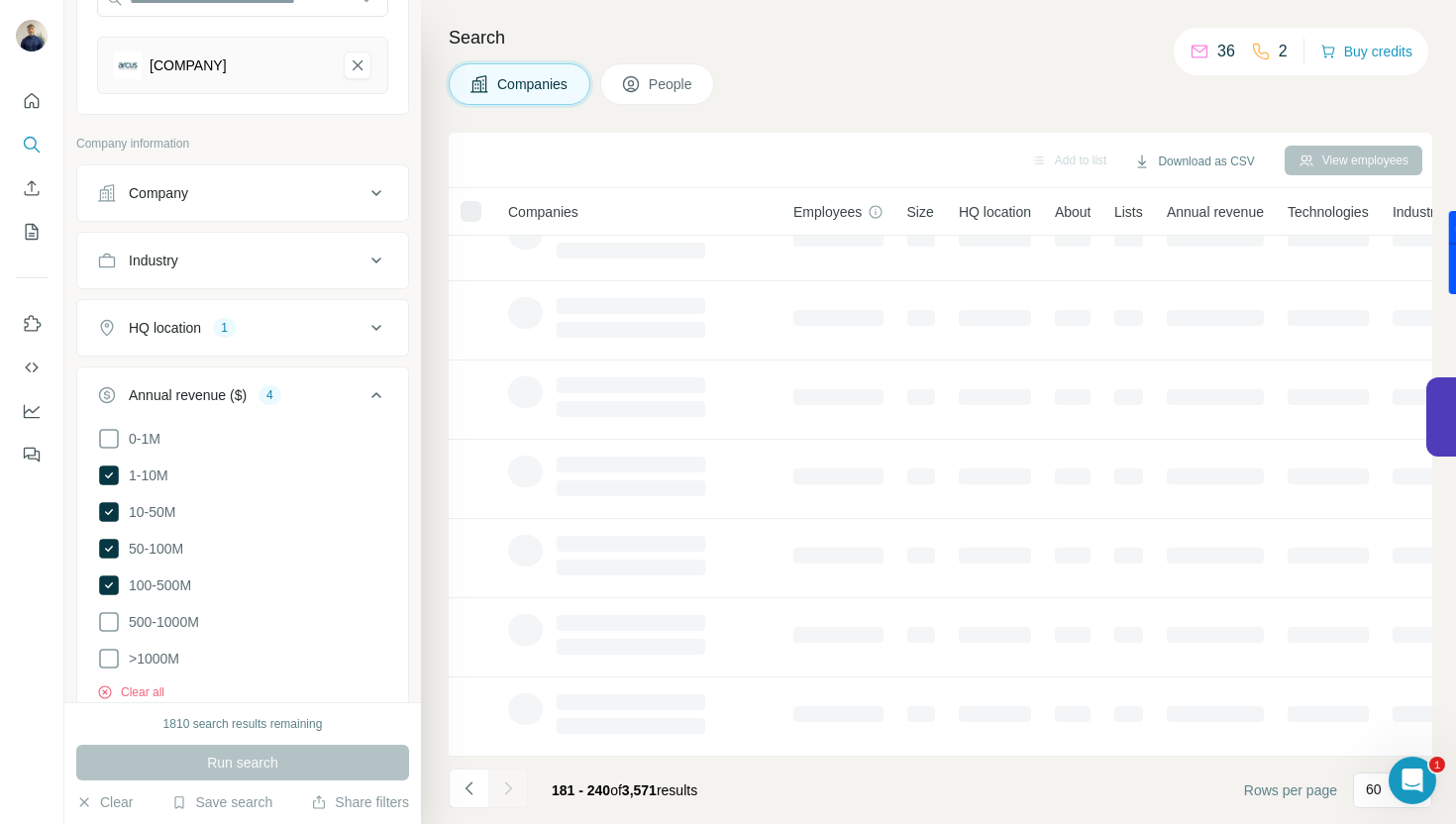scroll, scrollTop: 271, scrollLeft: 0, axis: vertical 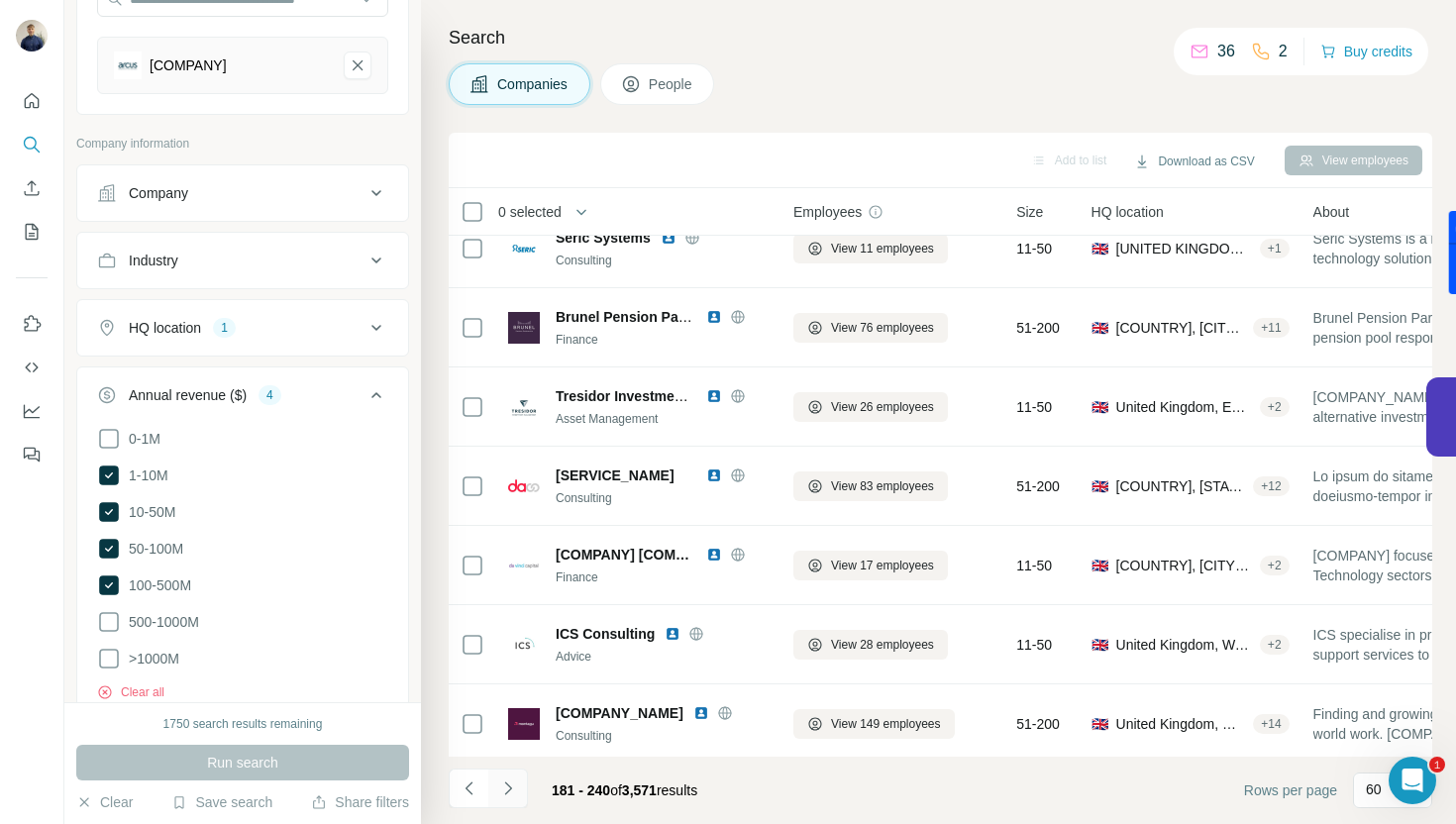 click 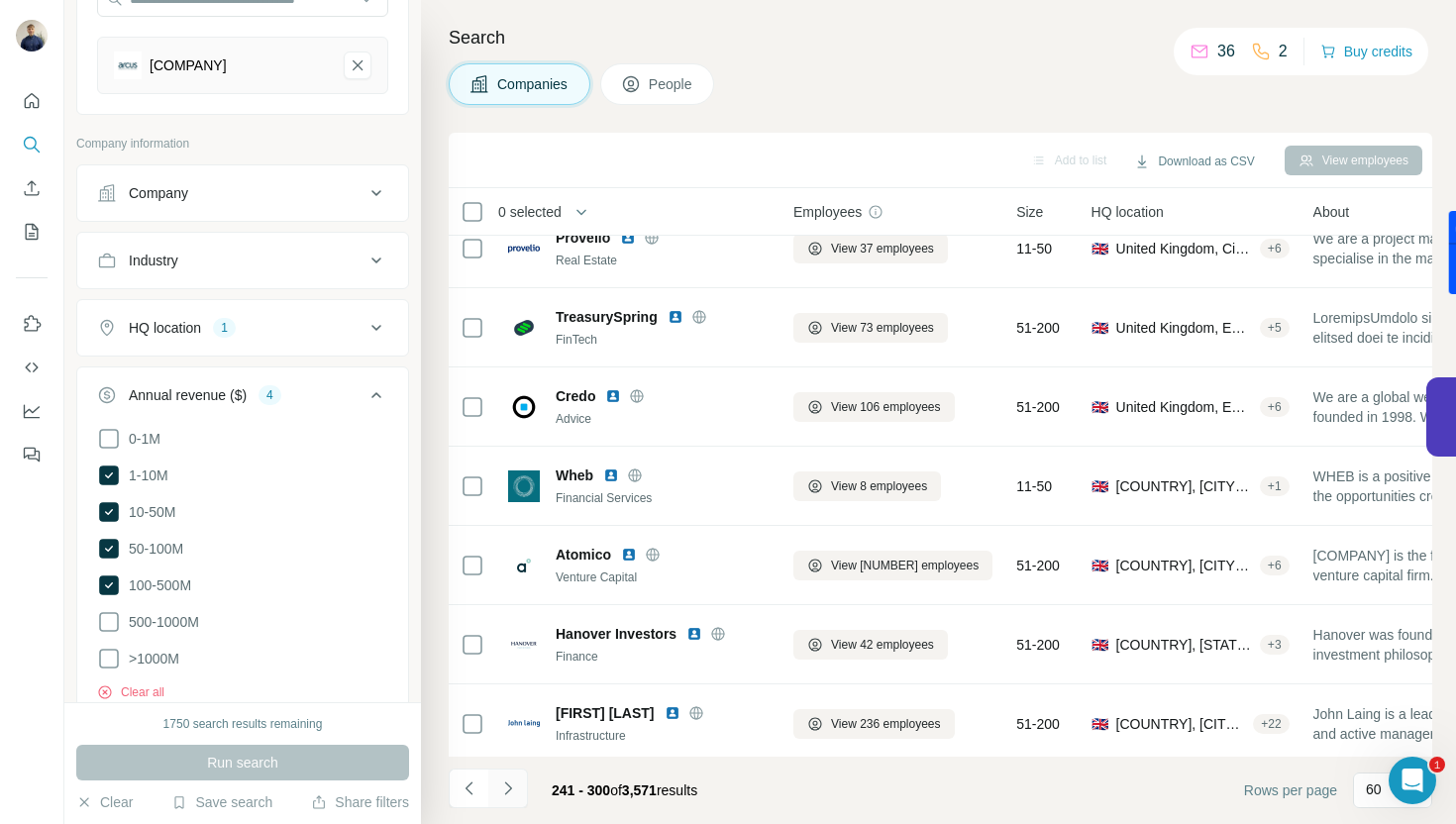 click 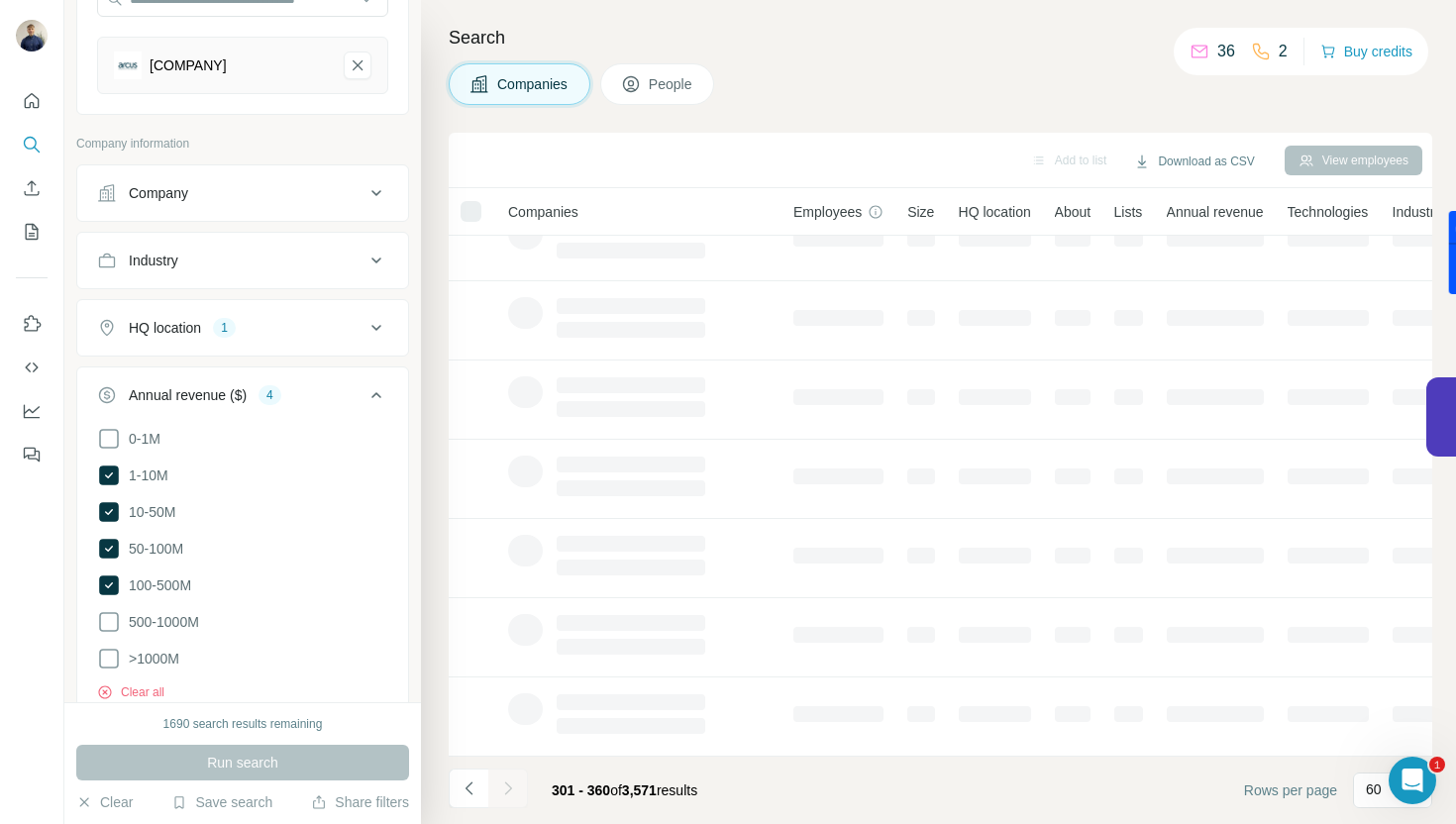 scroll, scrollTop: 271, scrollLeft: 0, axis: vertical 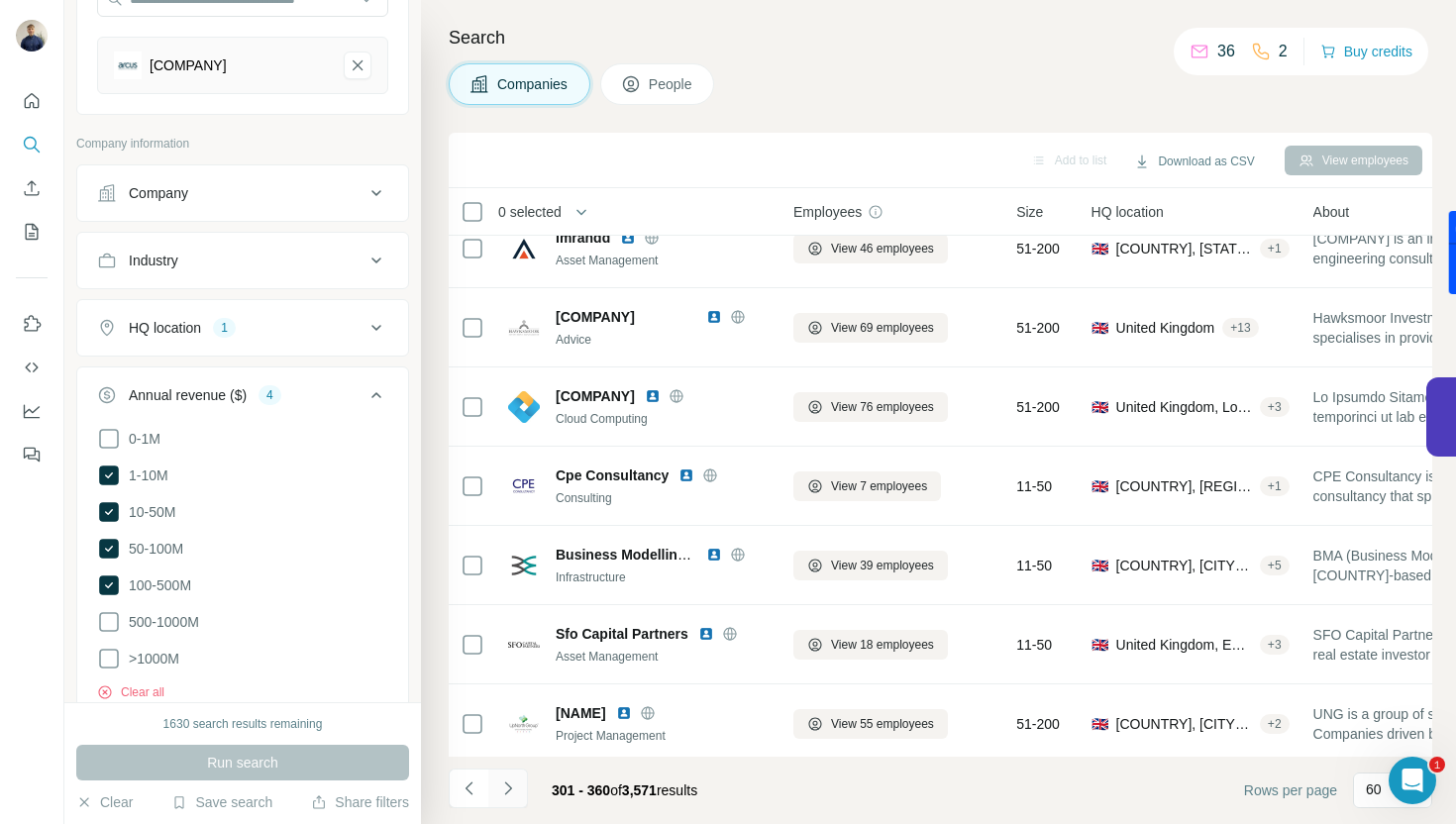 click 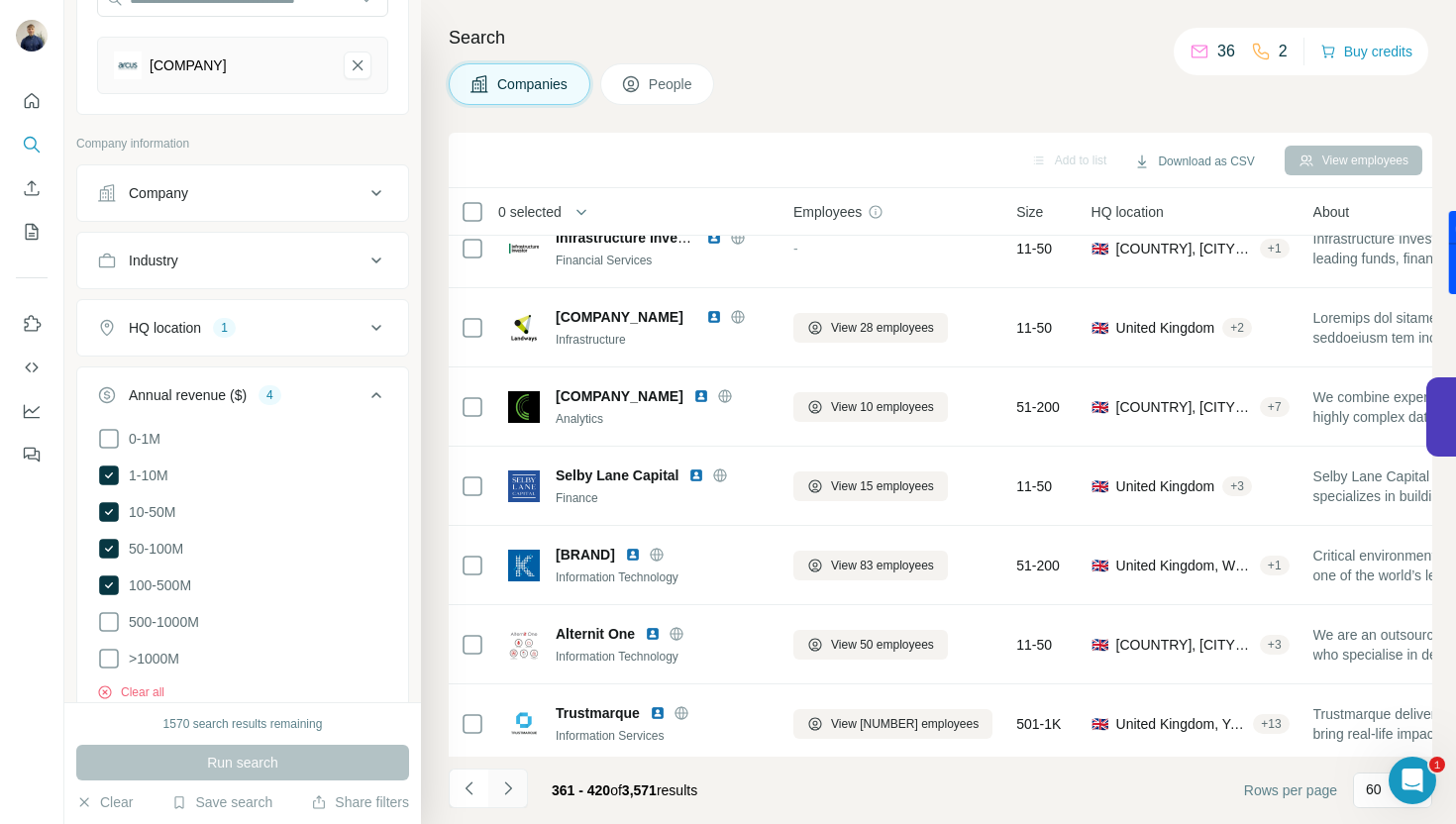 click 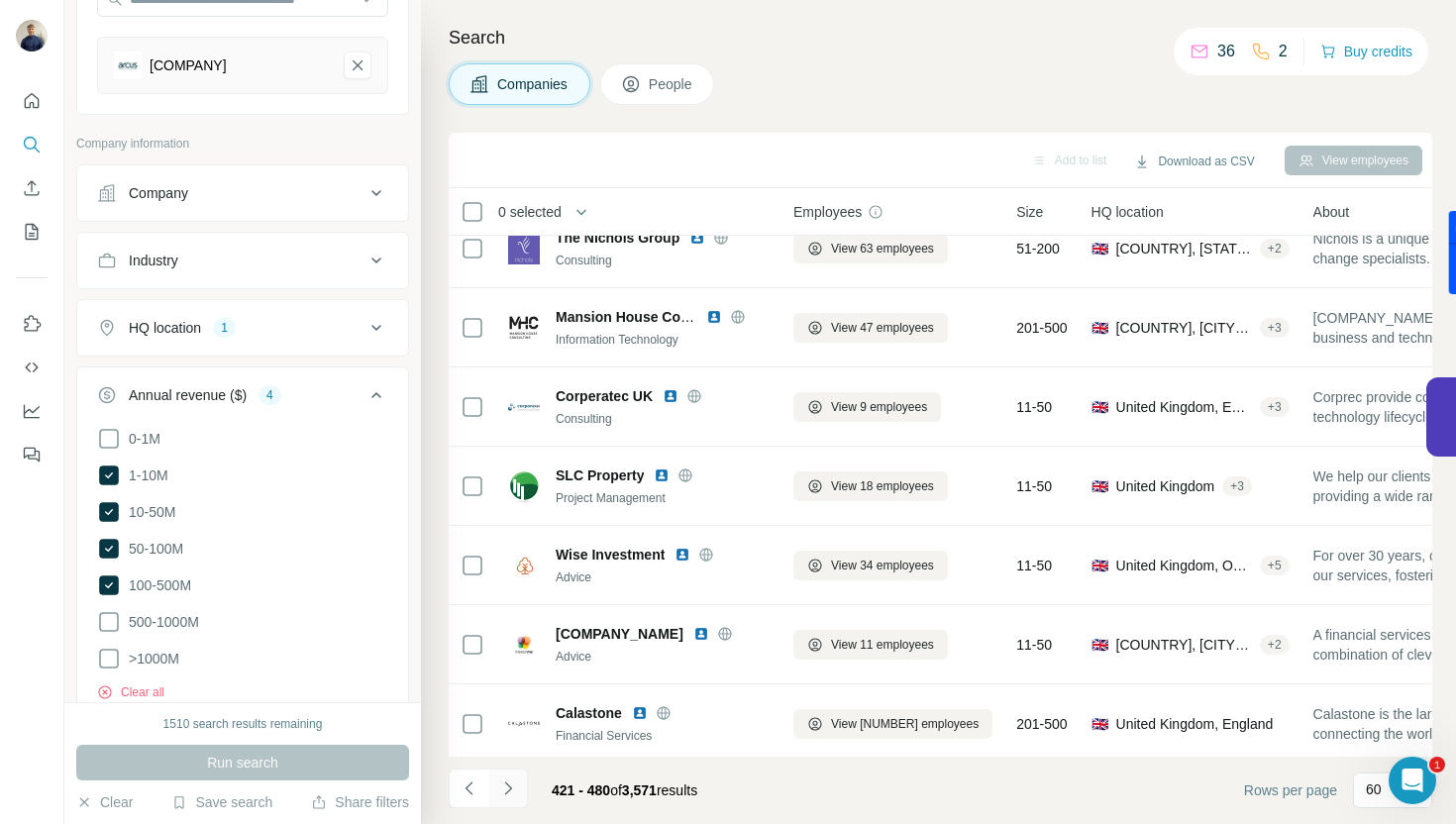 click 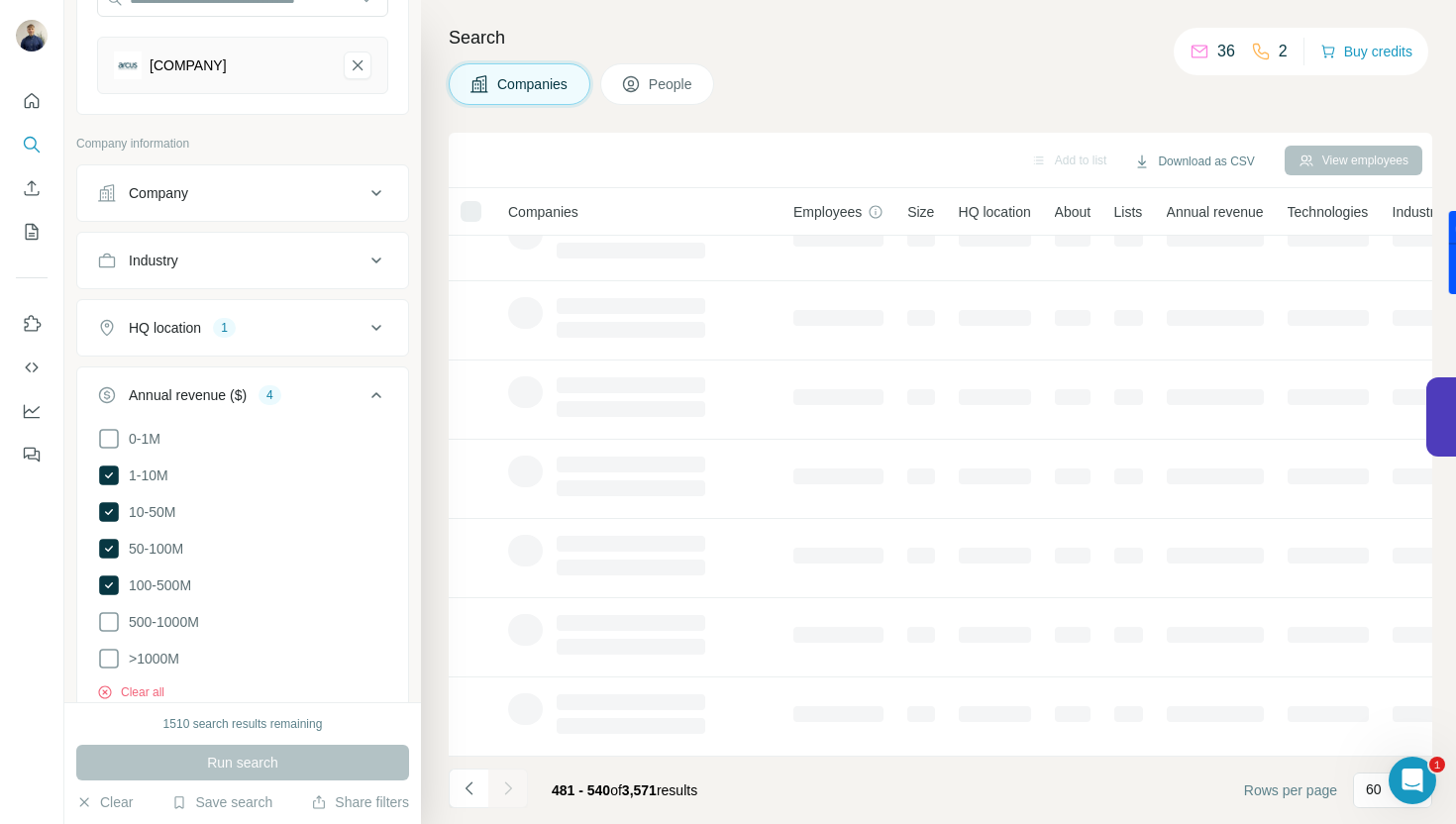 scroll, scrollTop: 271, scrollLeft: 0, axis: vertical 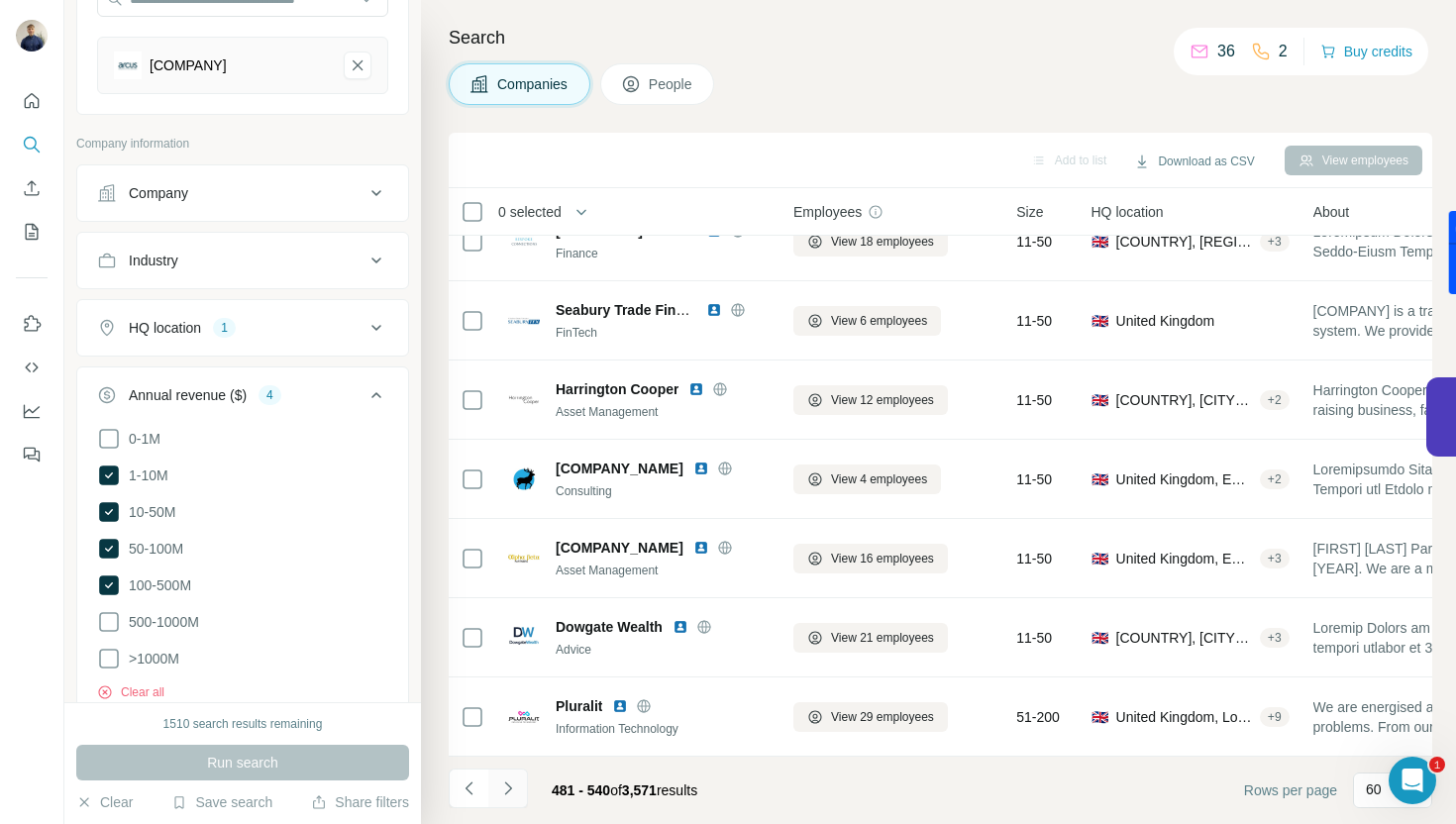 click 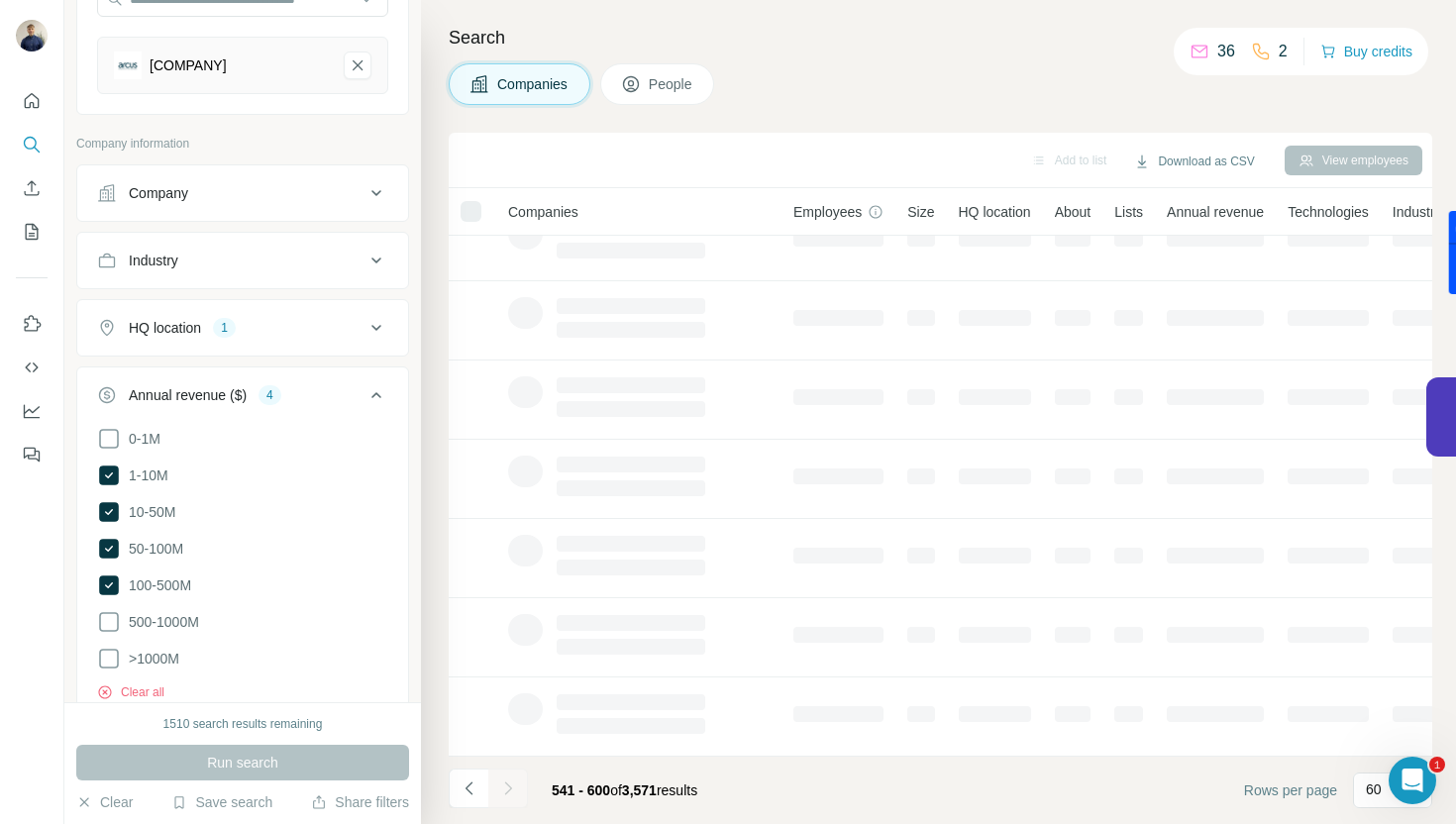 scroll, scrollTop: 271, scrollLeft: 0, axis: vertical 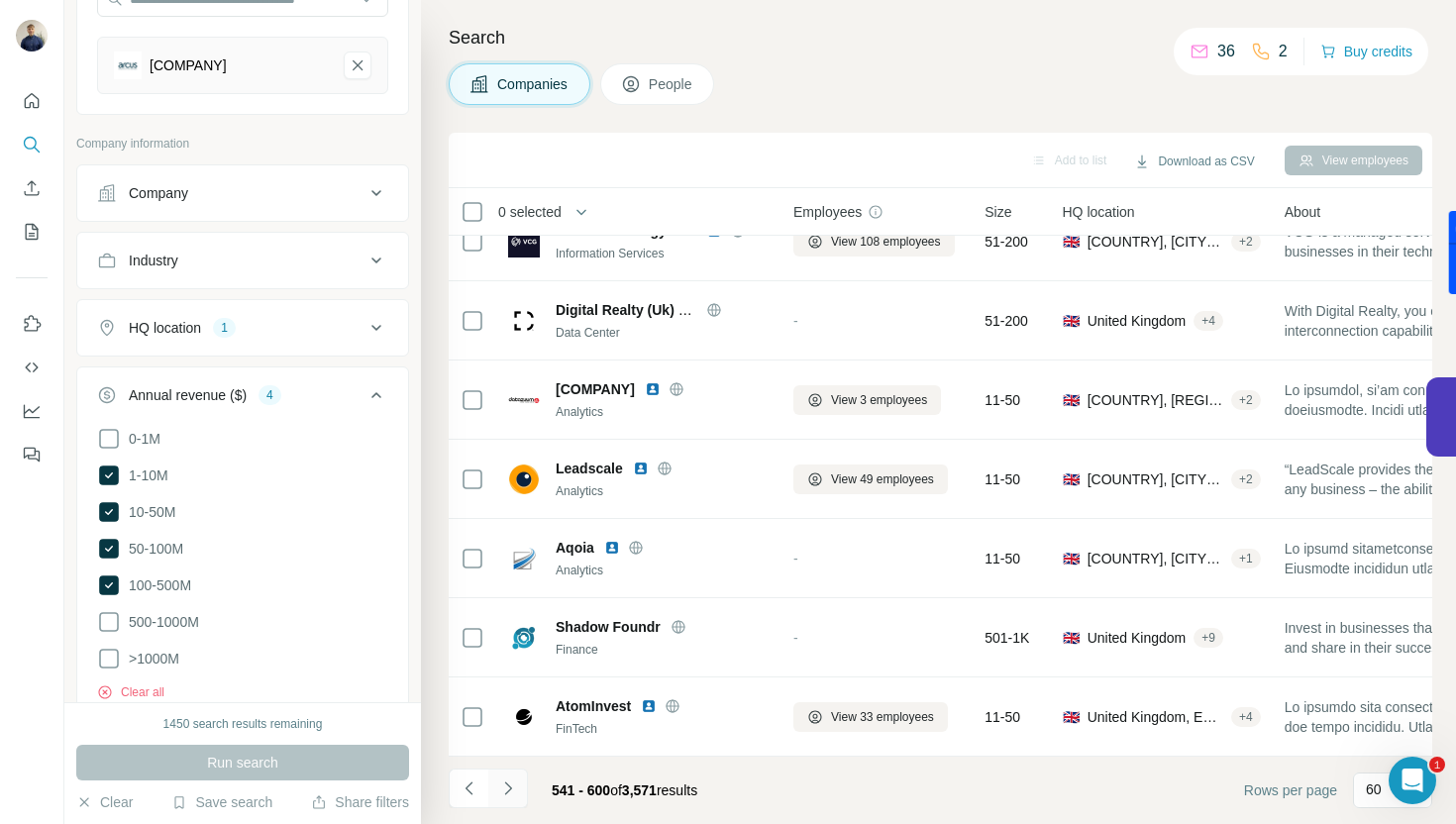 click 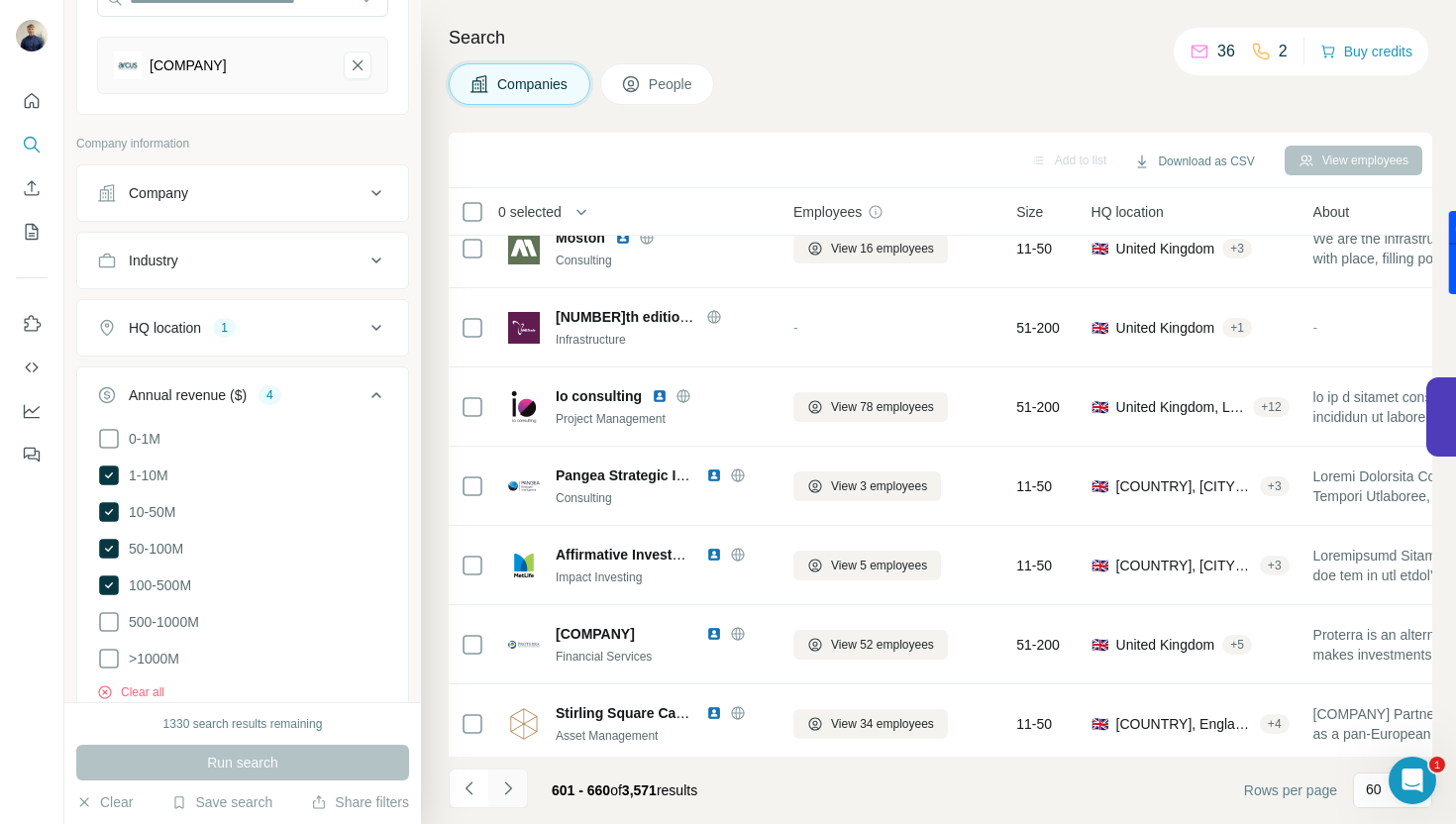 click 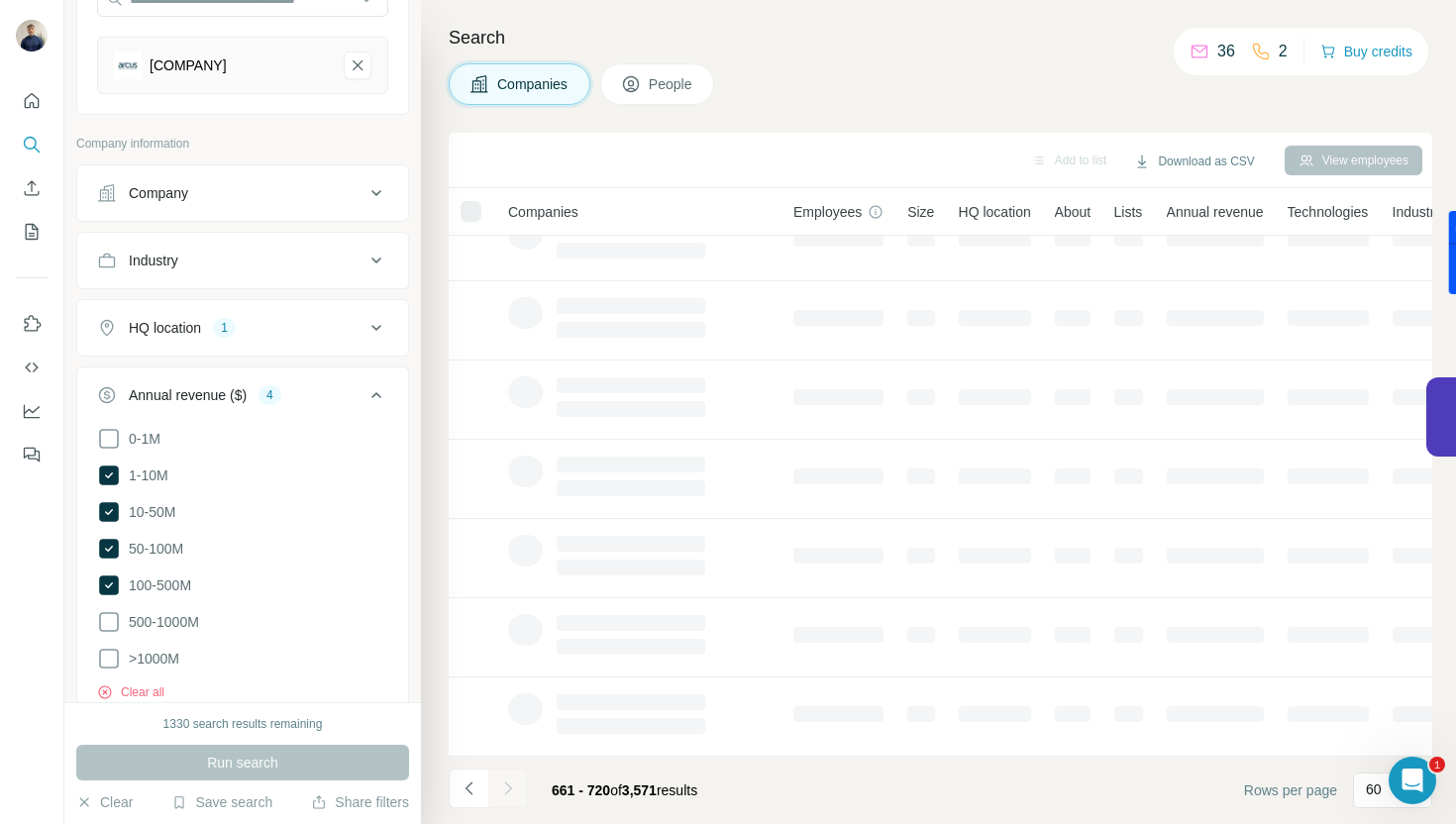scroll, scrollTop: 271, scrollLeft: 0, axis: vertical 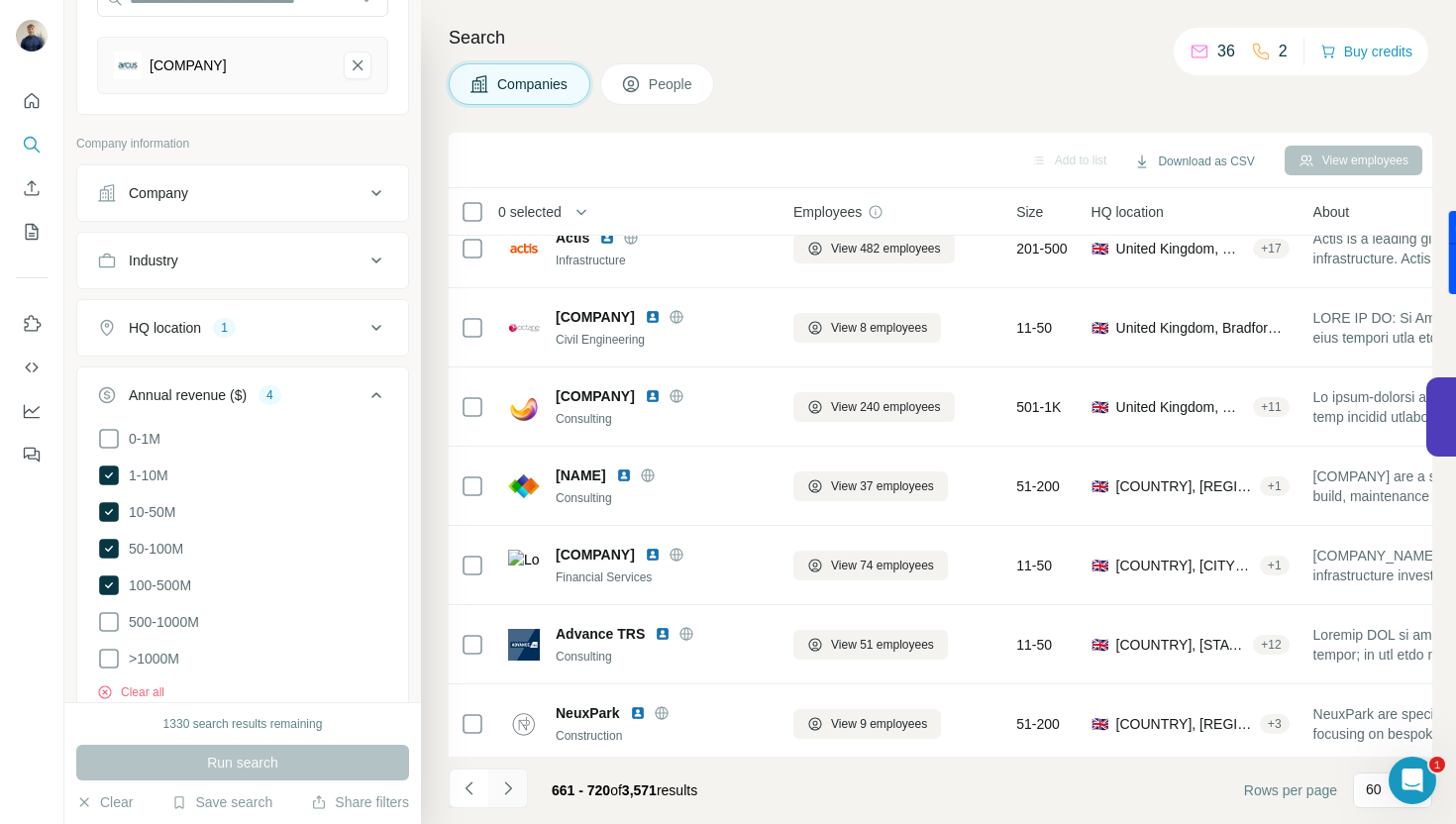 click 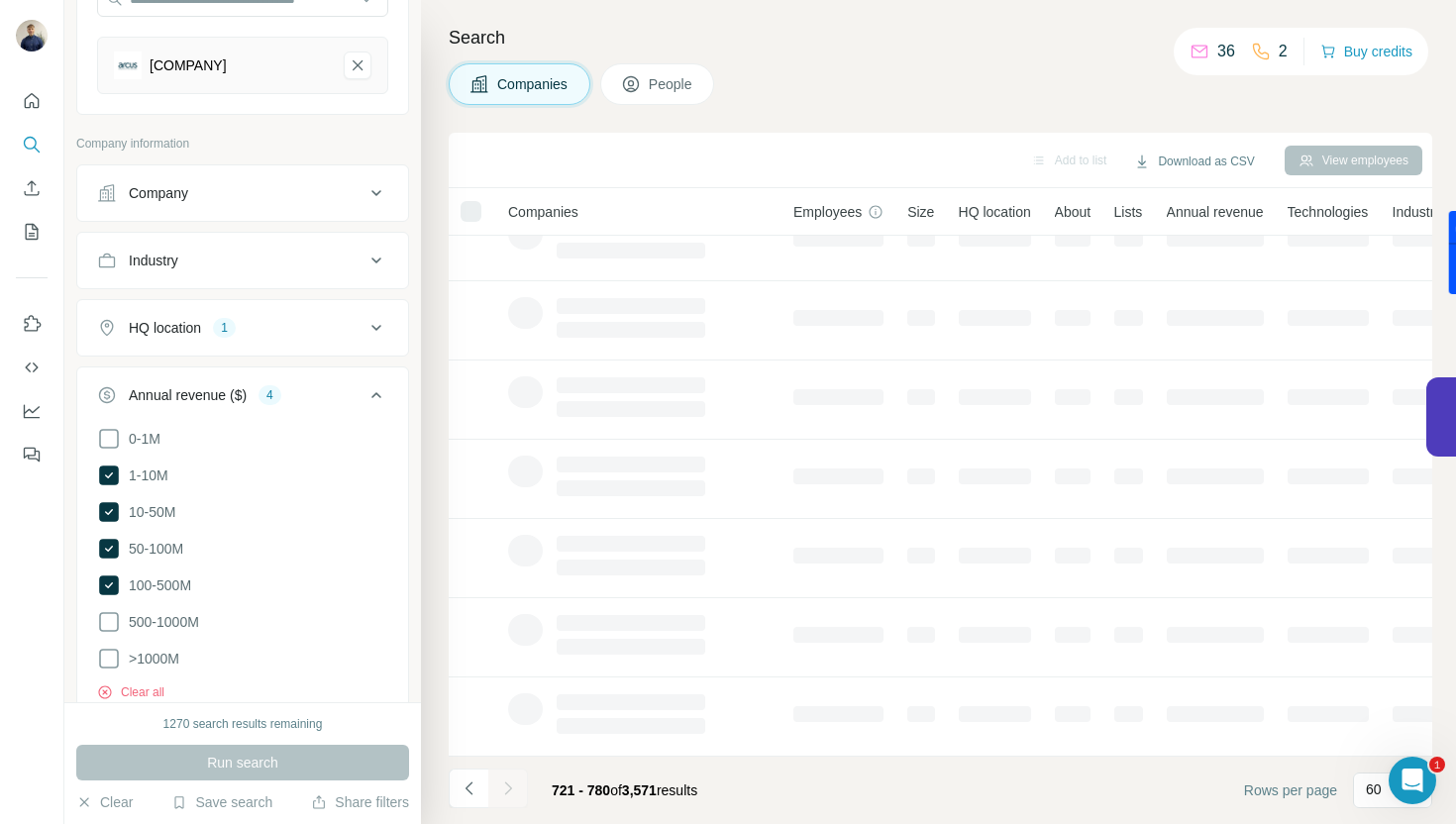 scroll, scrollTop: 271, scrollLeft: 0, axis: vertical 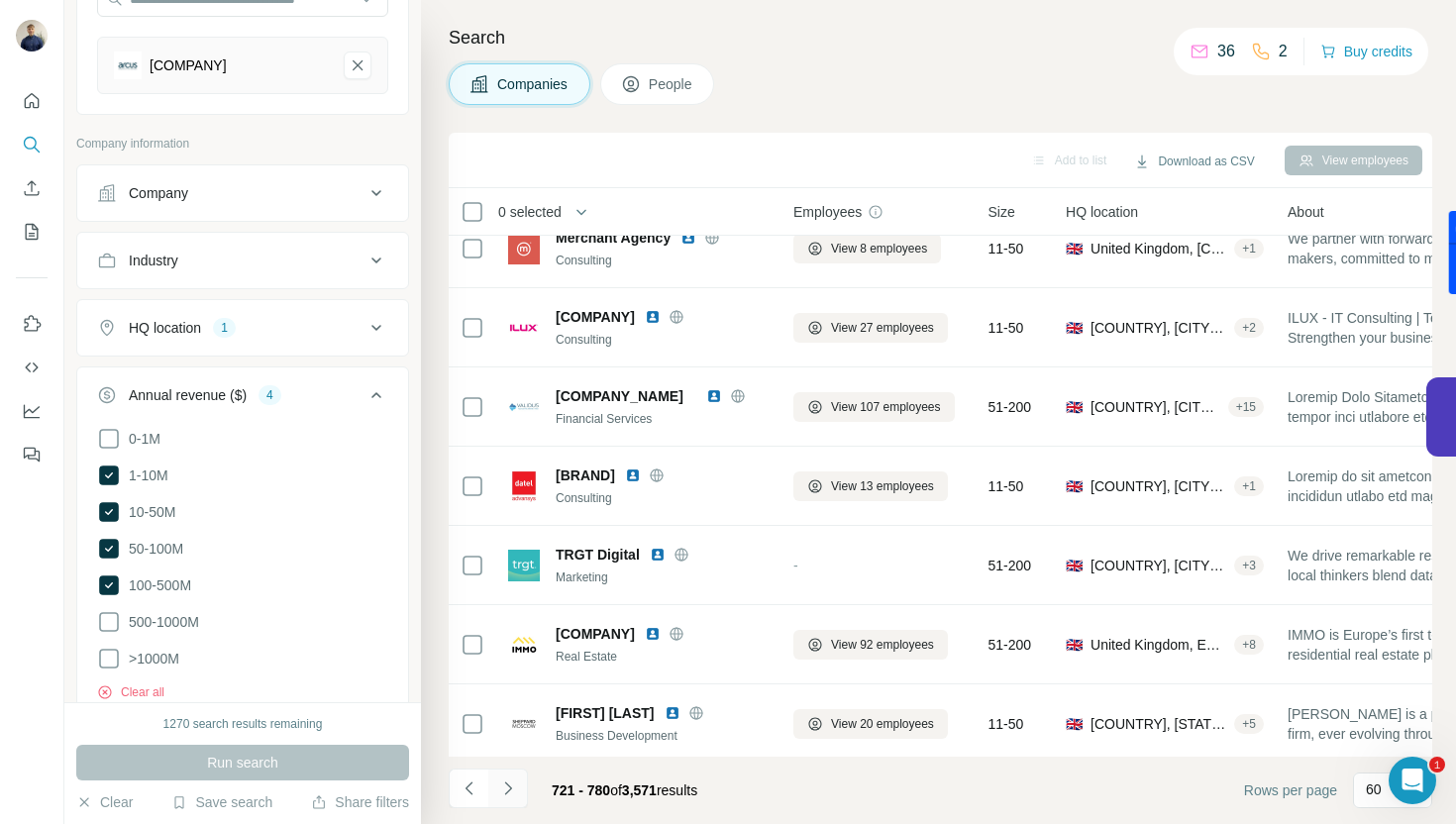 click 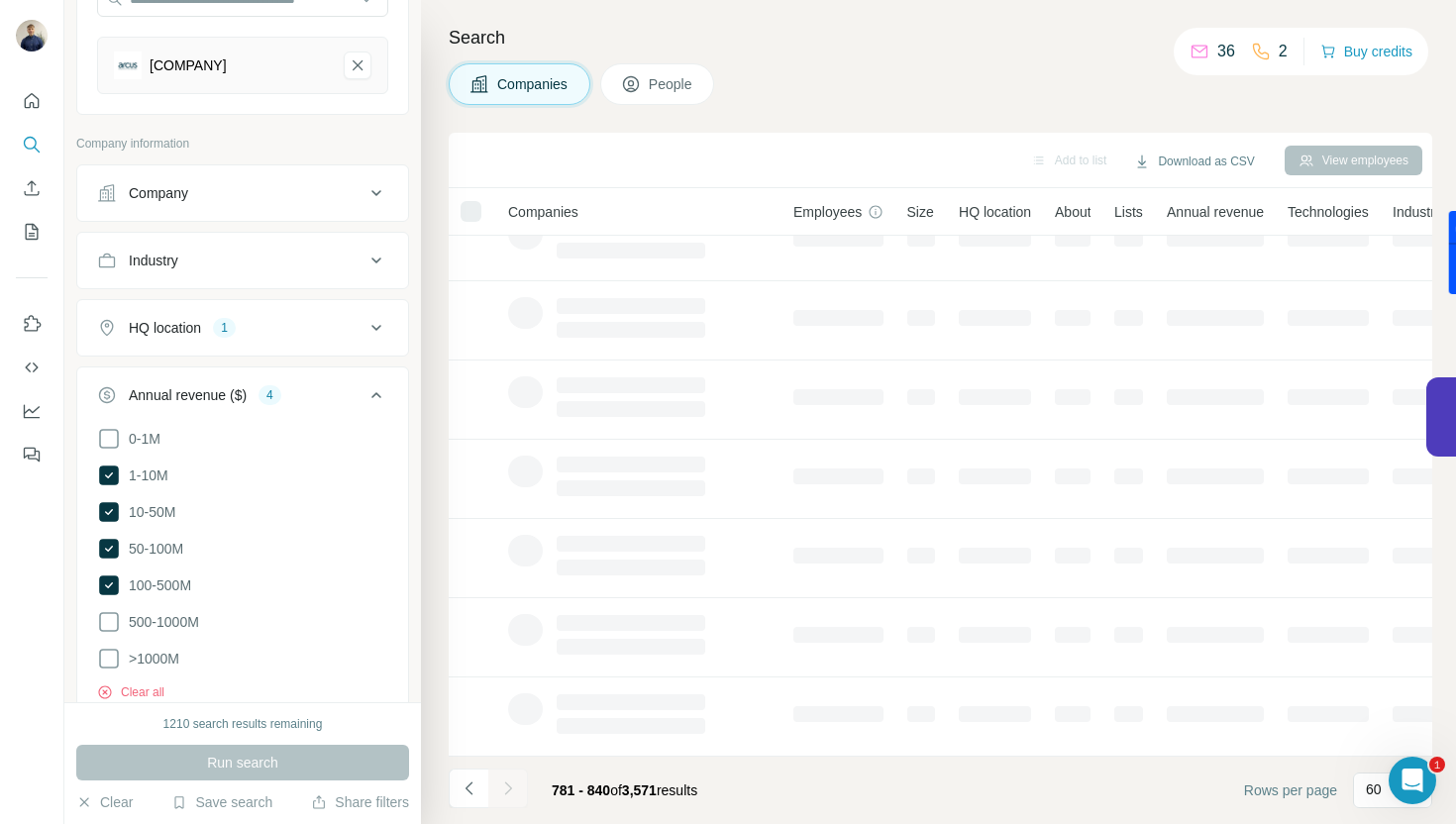 scroll, scrollTop: 271, scrollLeft: 0, axis: vertical 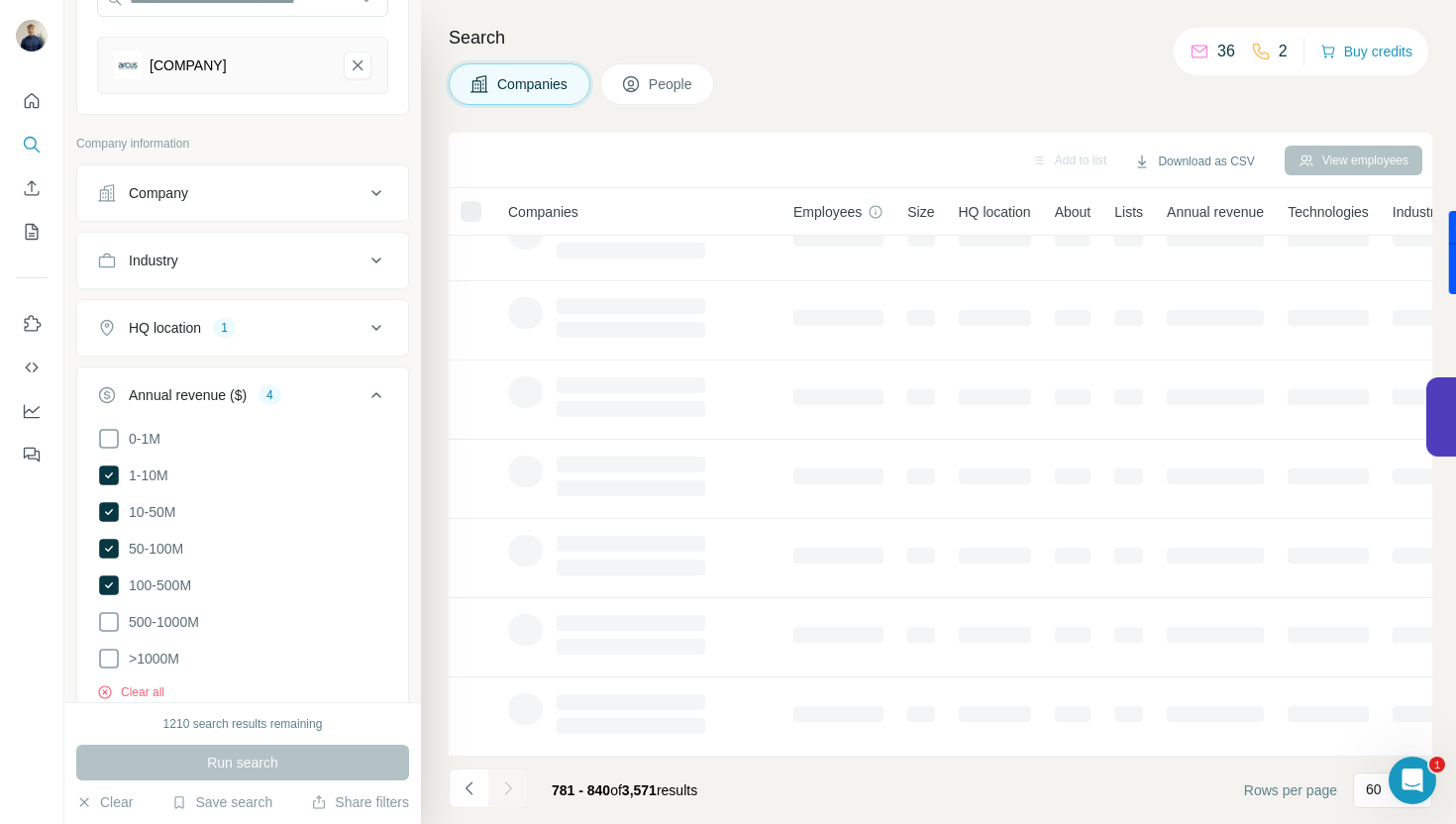 click 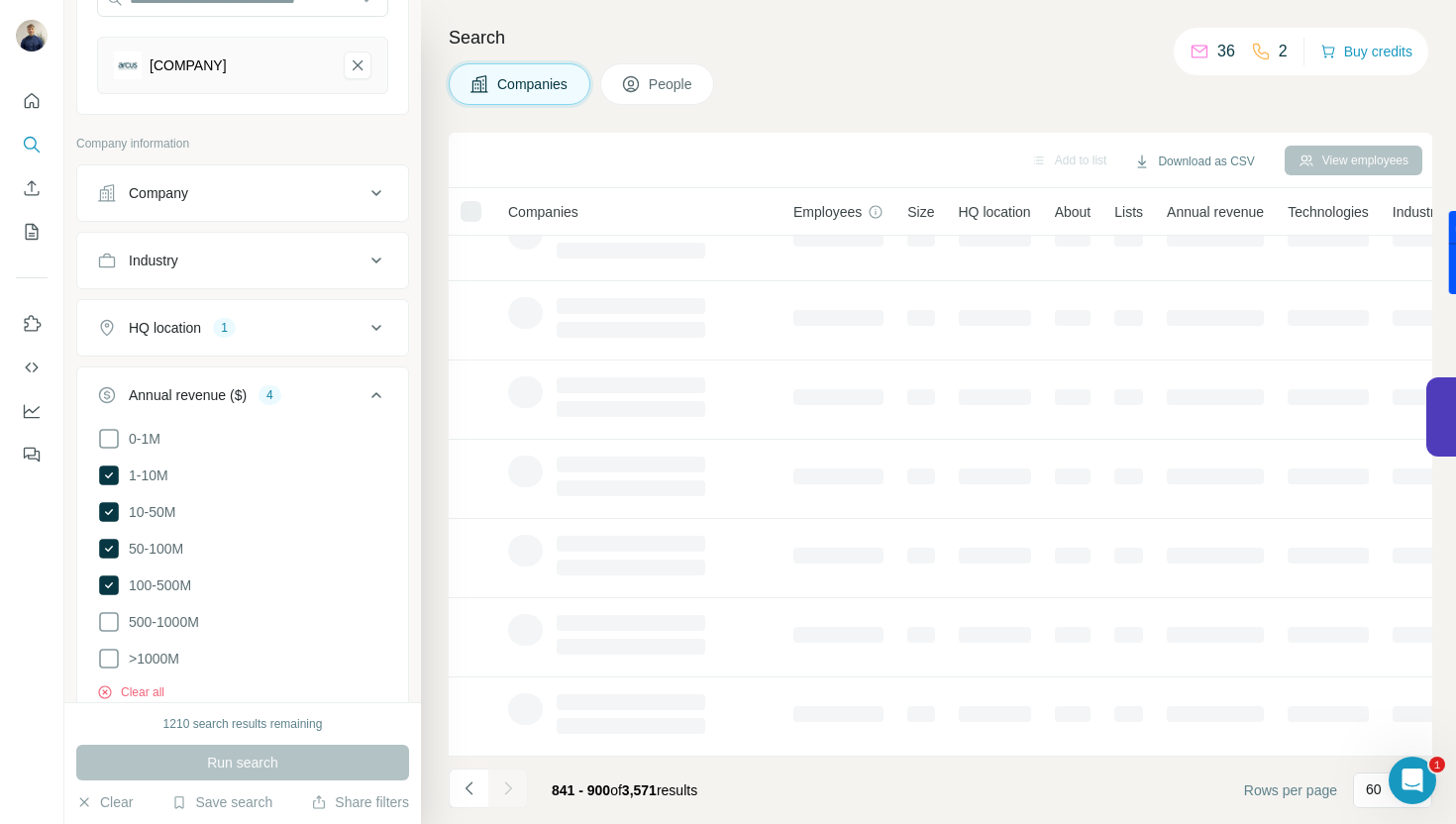 scroll, scrollTop: 271, scrollLeft: 0, axis: vertical 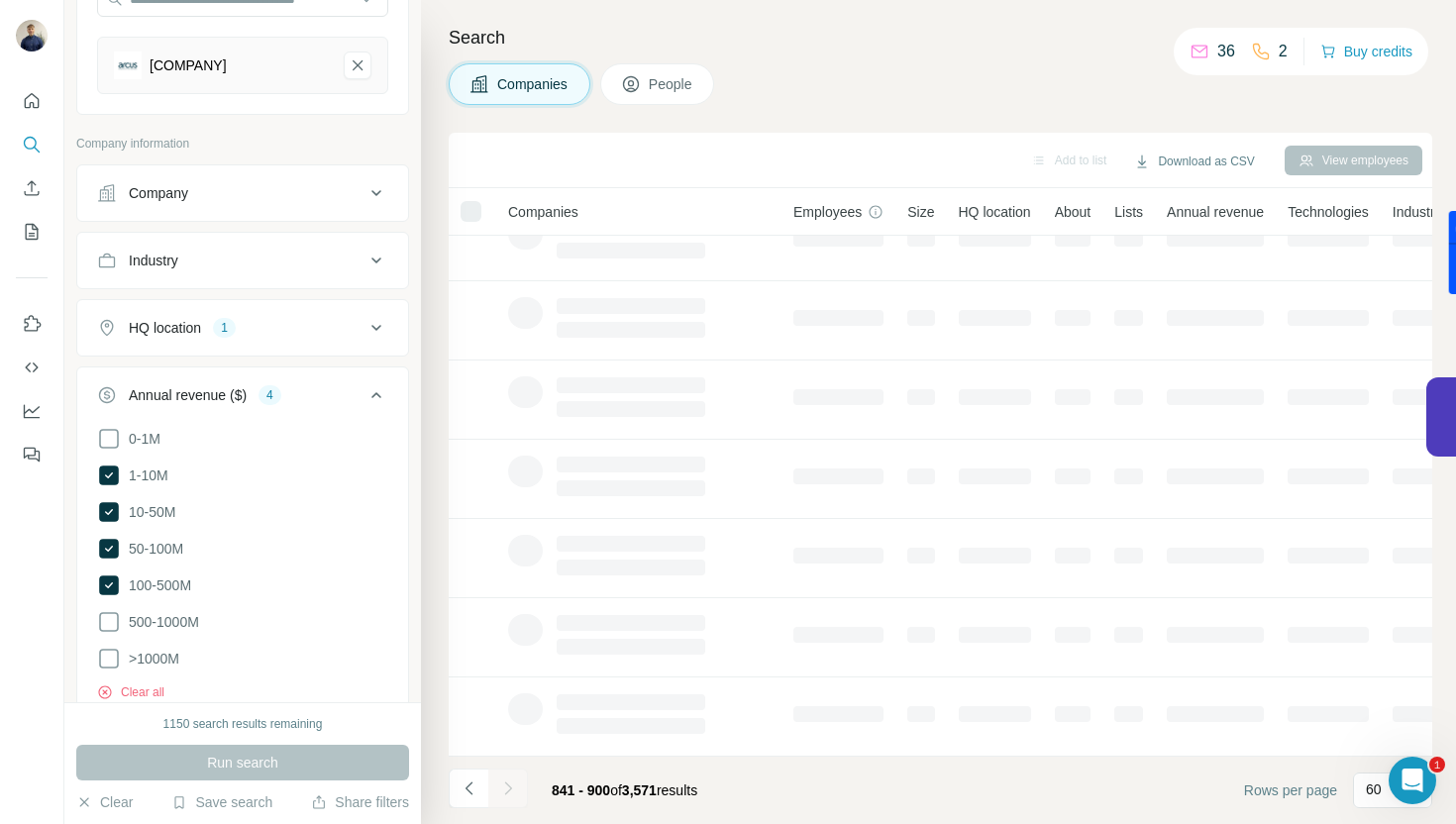 click 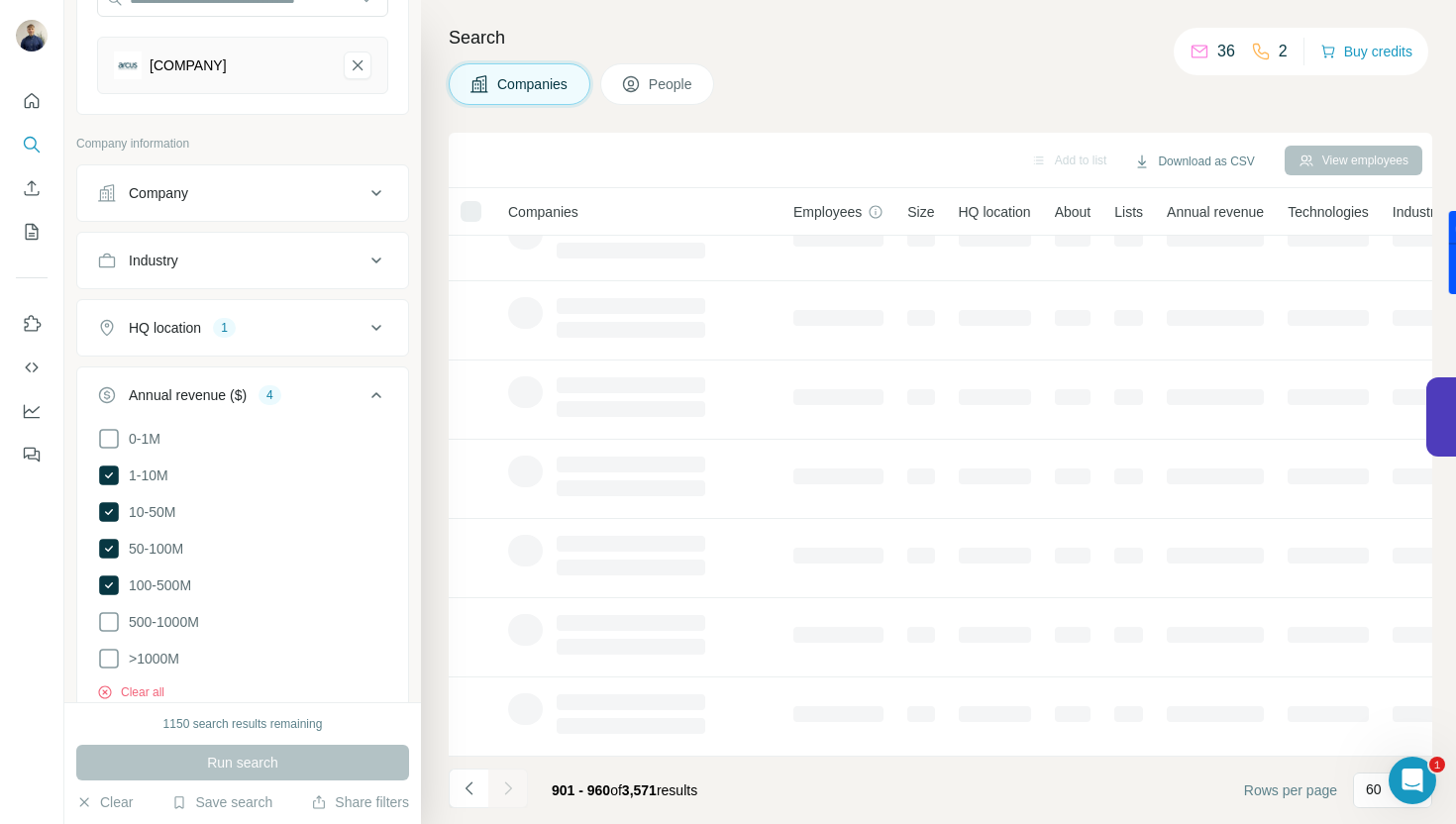 scroll, scrollTop: 271, scrollLeft: 0, axis: vertical 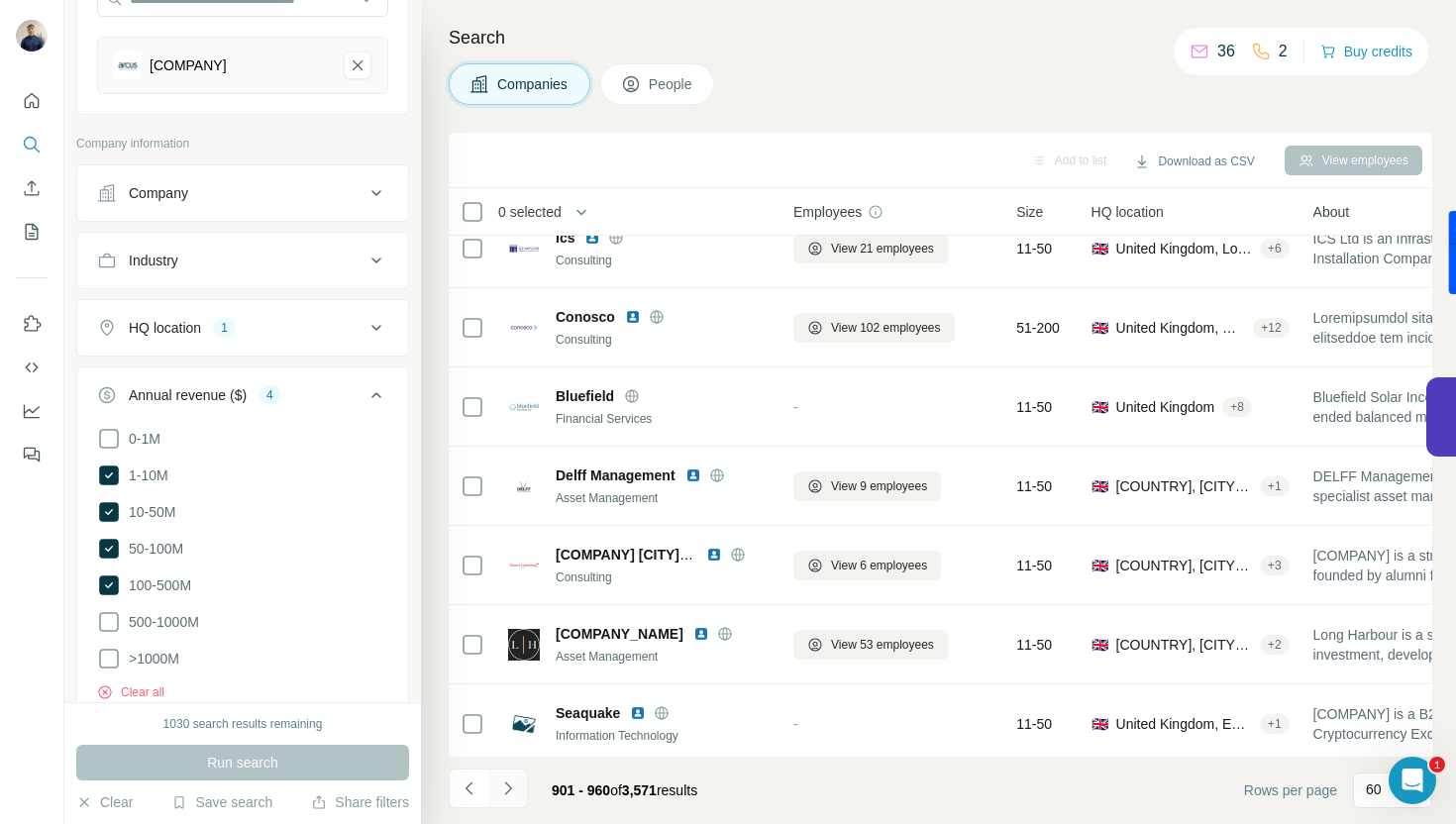 click 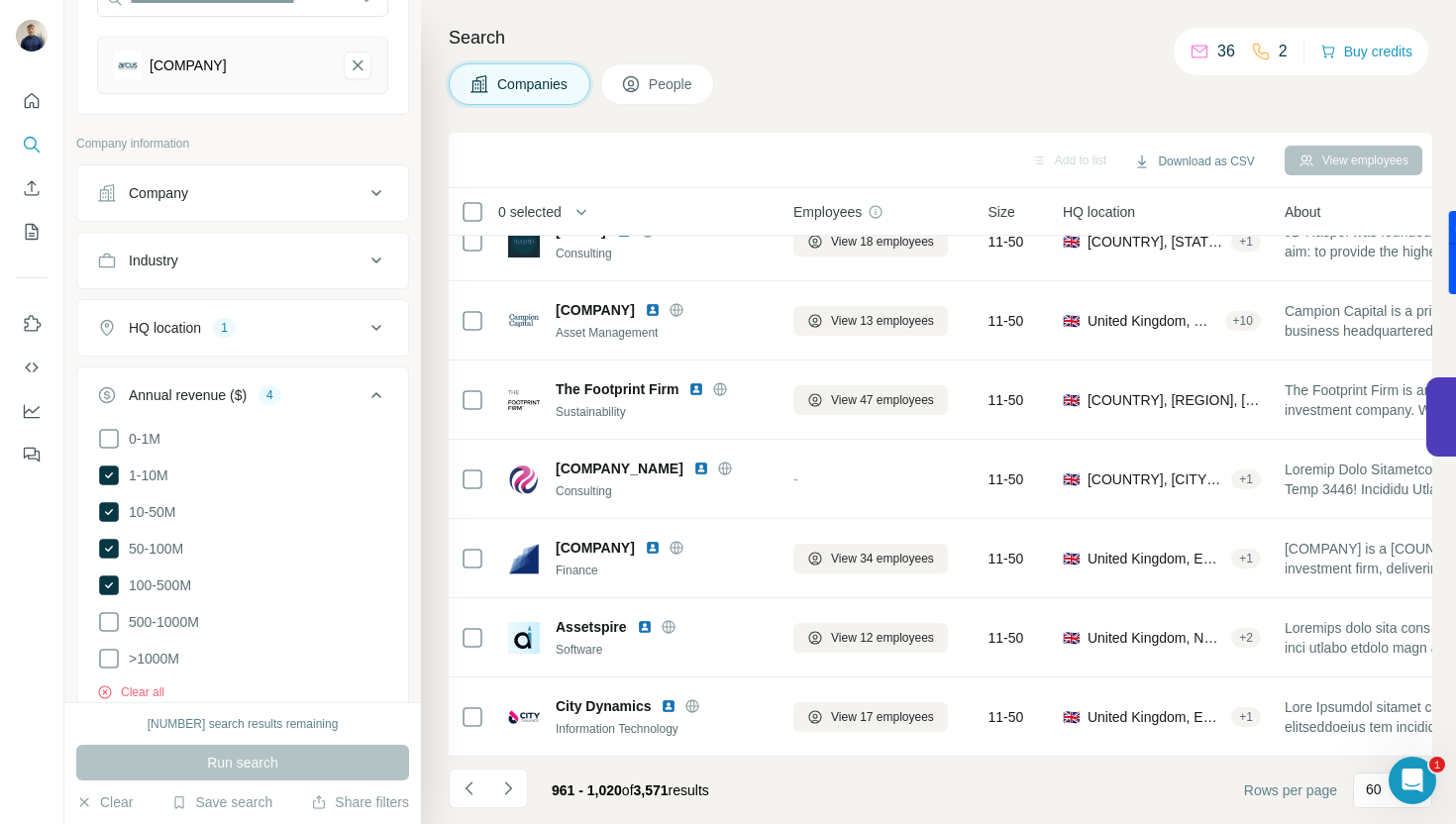 scroll, scrollTop: 344, scrollLeft: 0, axis: vertical 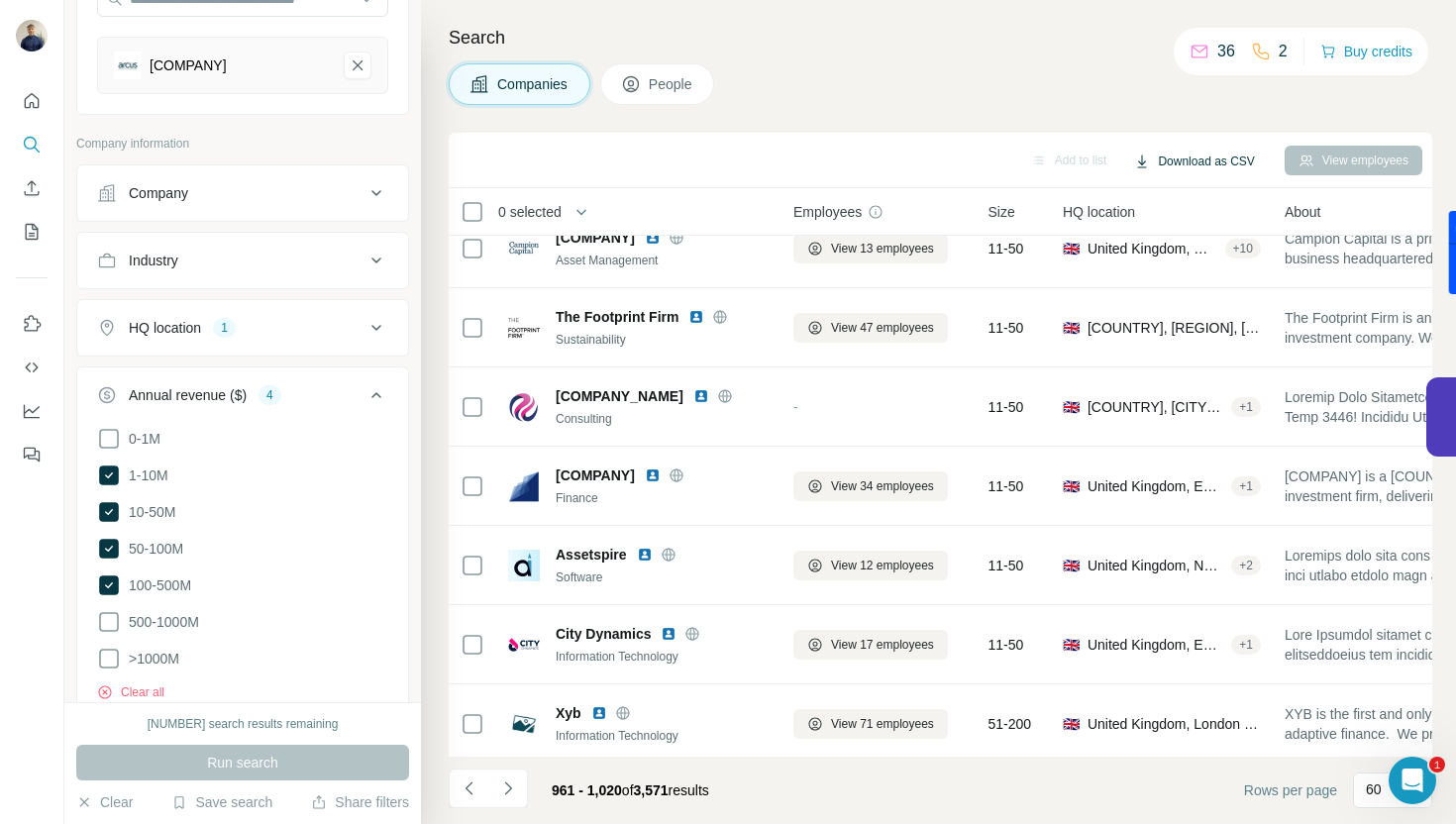 click on "Download as CSV" at bounding box center [1194, 161] 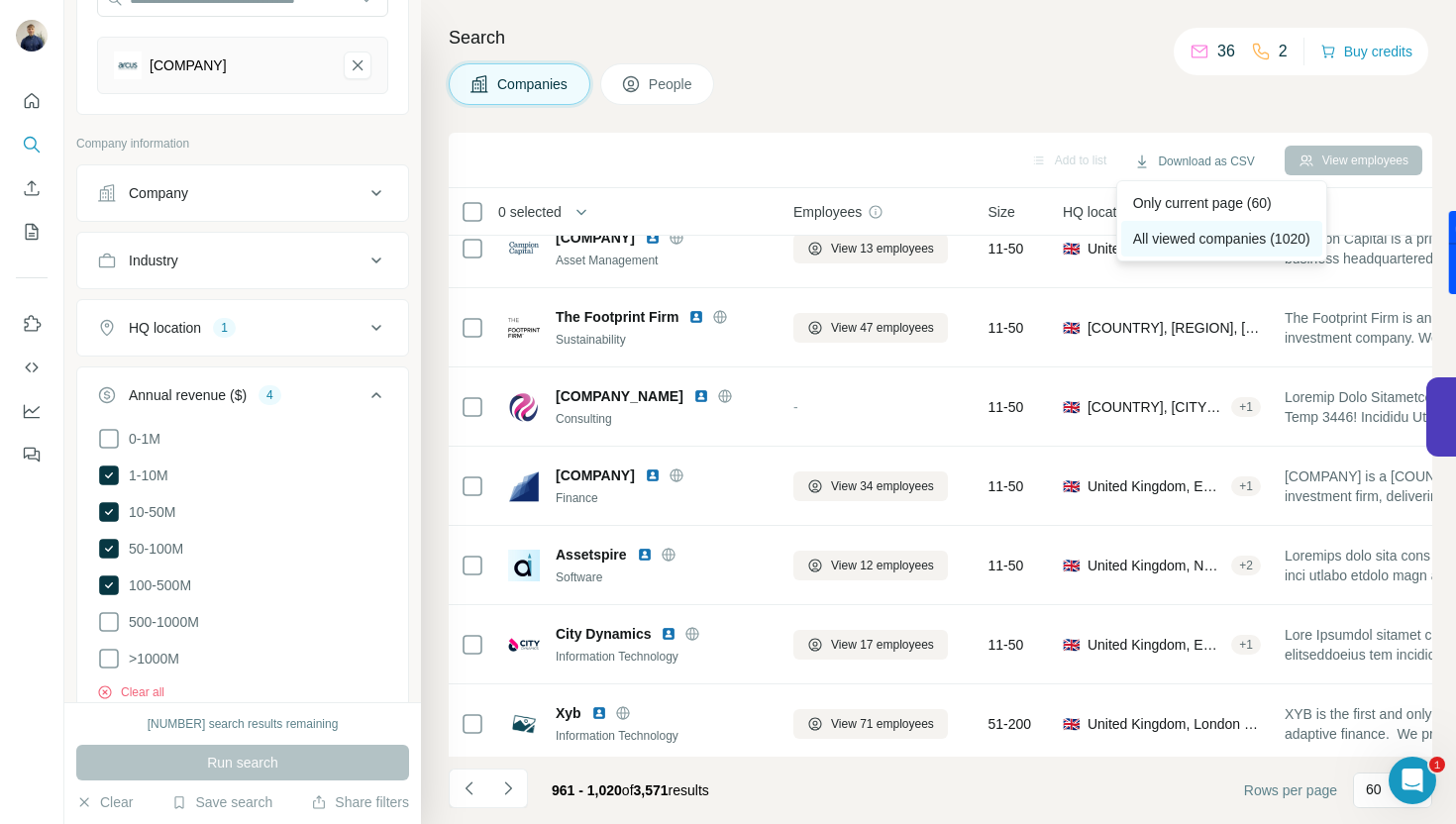 click on "All viewed companies (1020)" at bounding box center (1221, 239) 